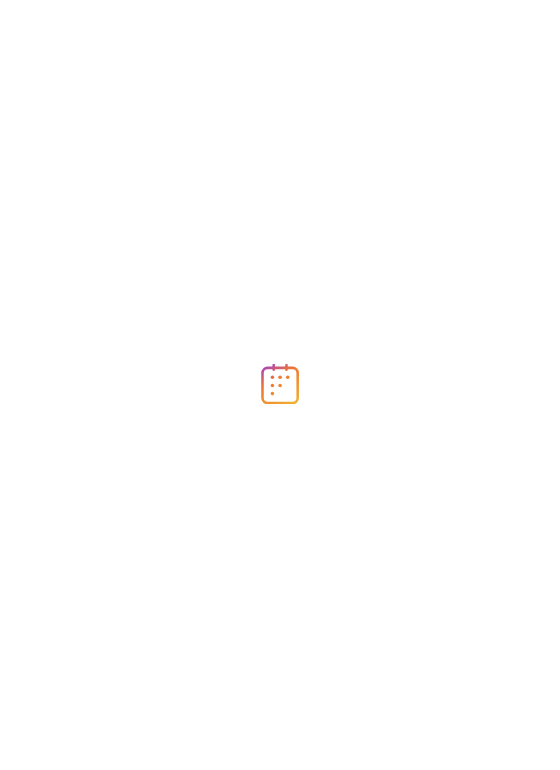 scroll, scrollTop: 0, scrollLeft: 0, axis: both 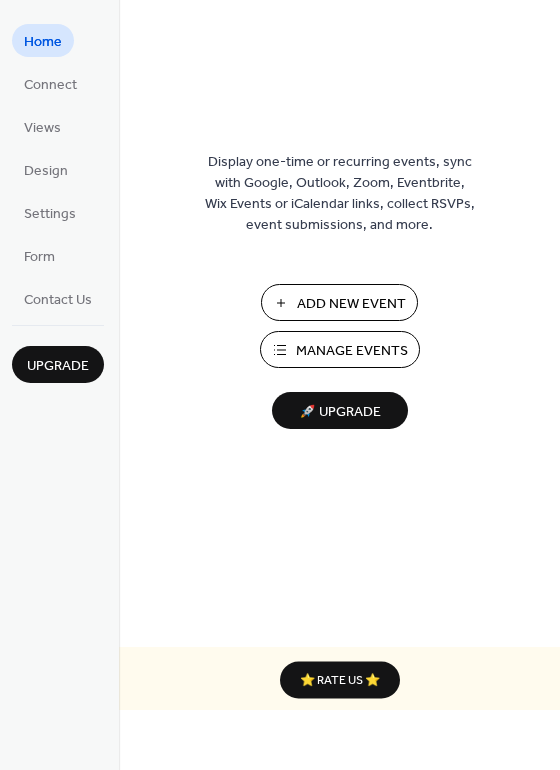 click on "Add New Event" at bounding box center (351, 304) 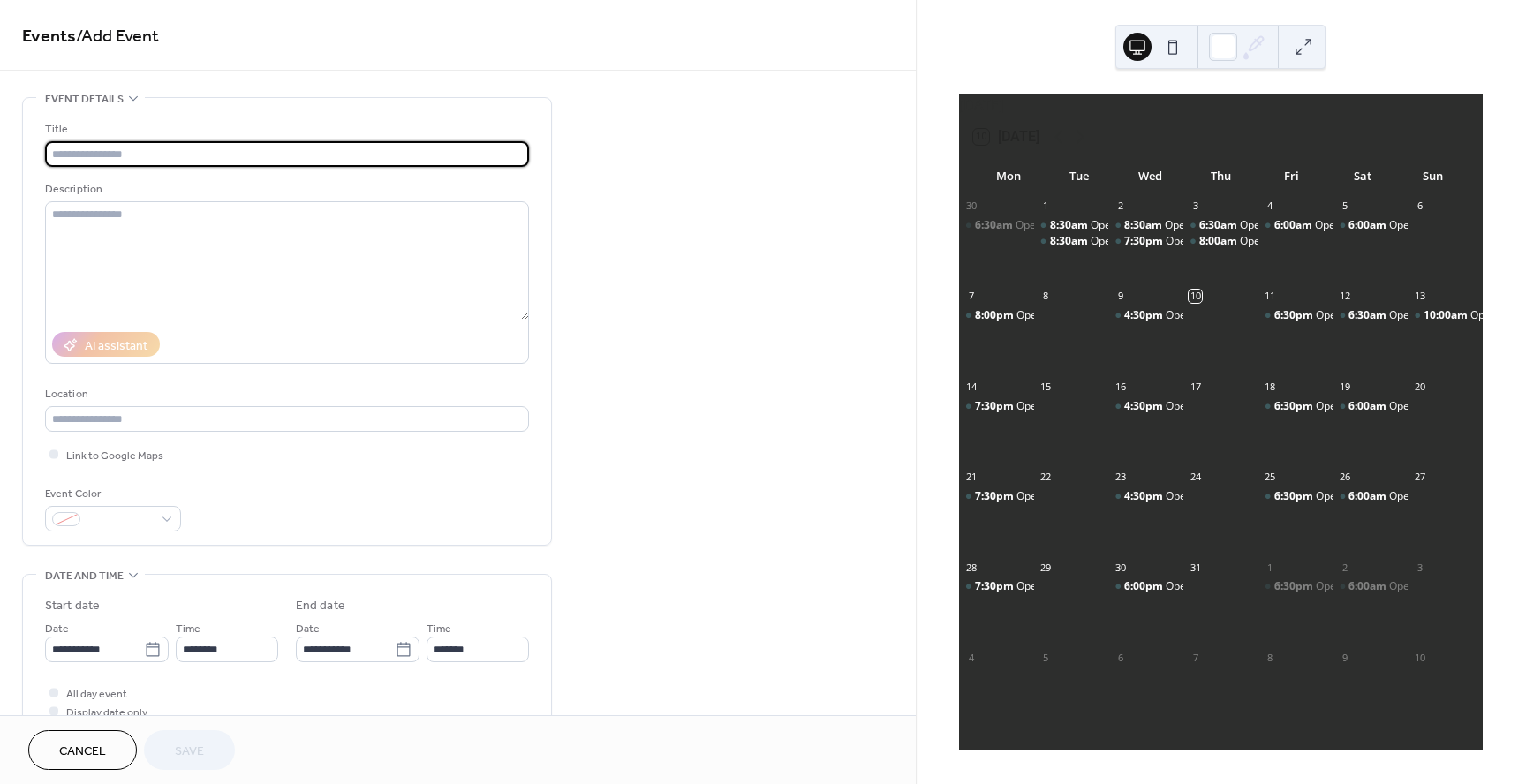 scroll, scrollTop: 0, scrollLeft: 0, axis: both 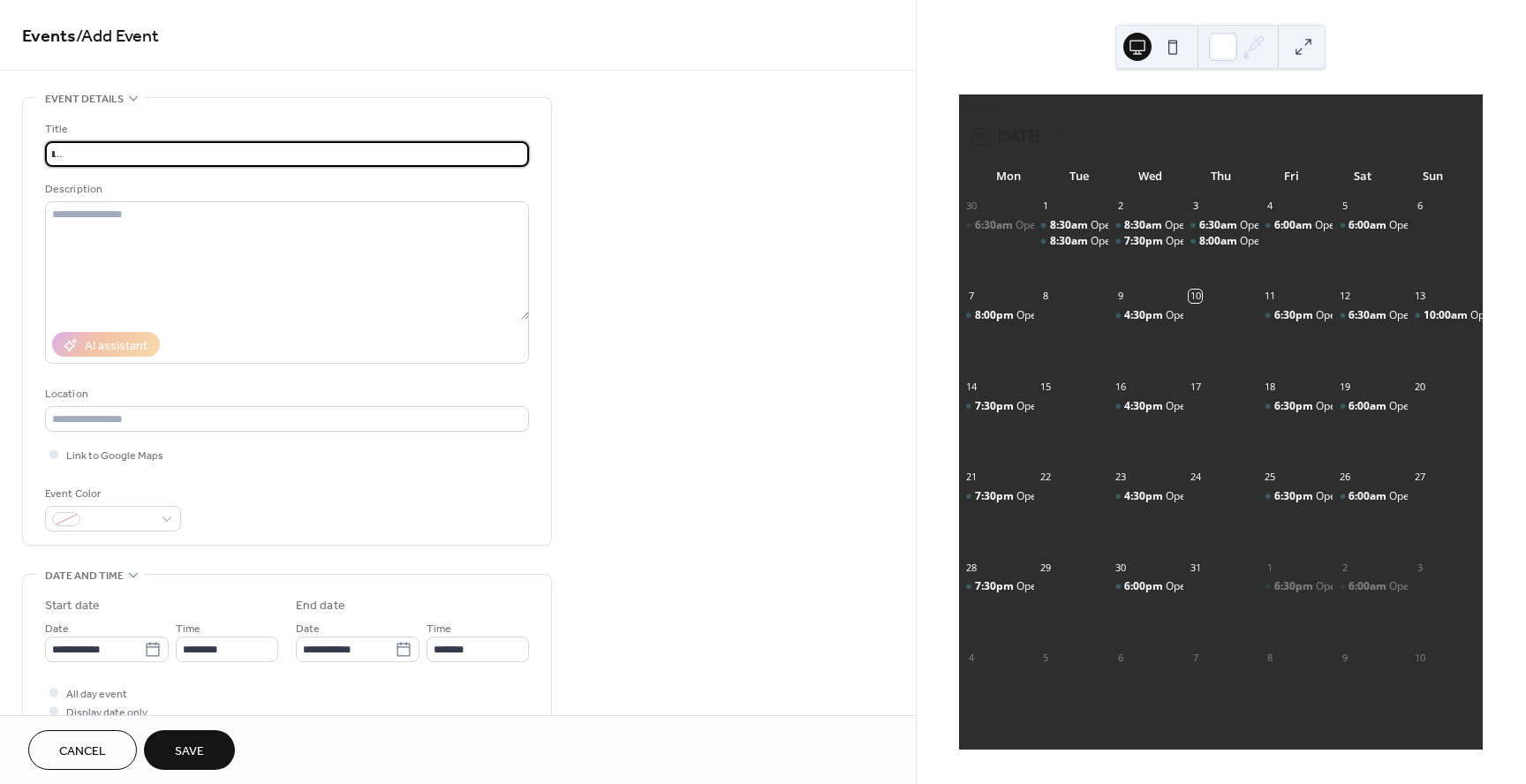 click on "**********" at bounding box center (287, 154) 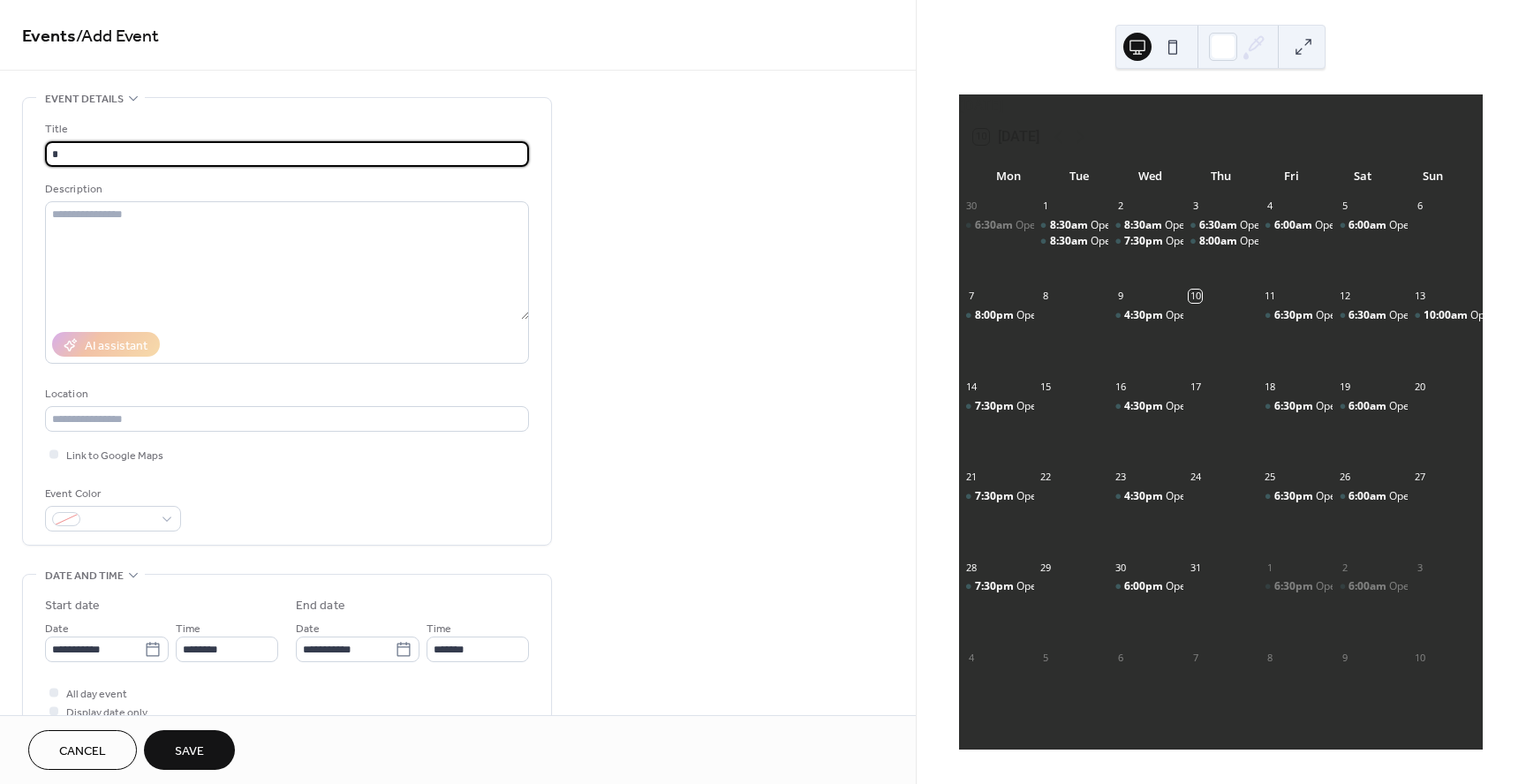 scroll, scrollTop: 0, scrollLeft: 0, axis: both 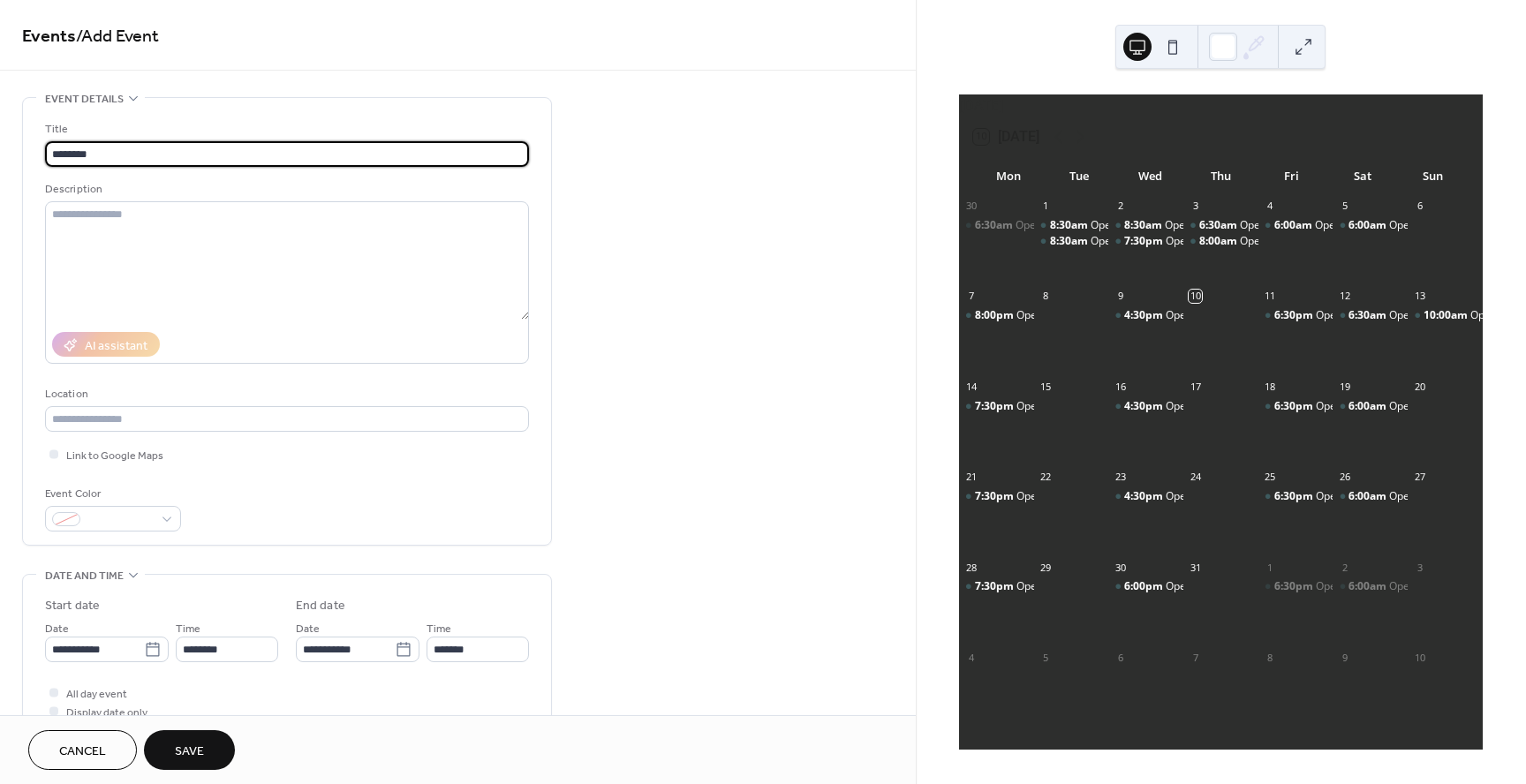 type on "********" 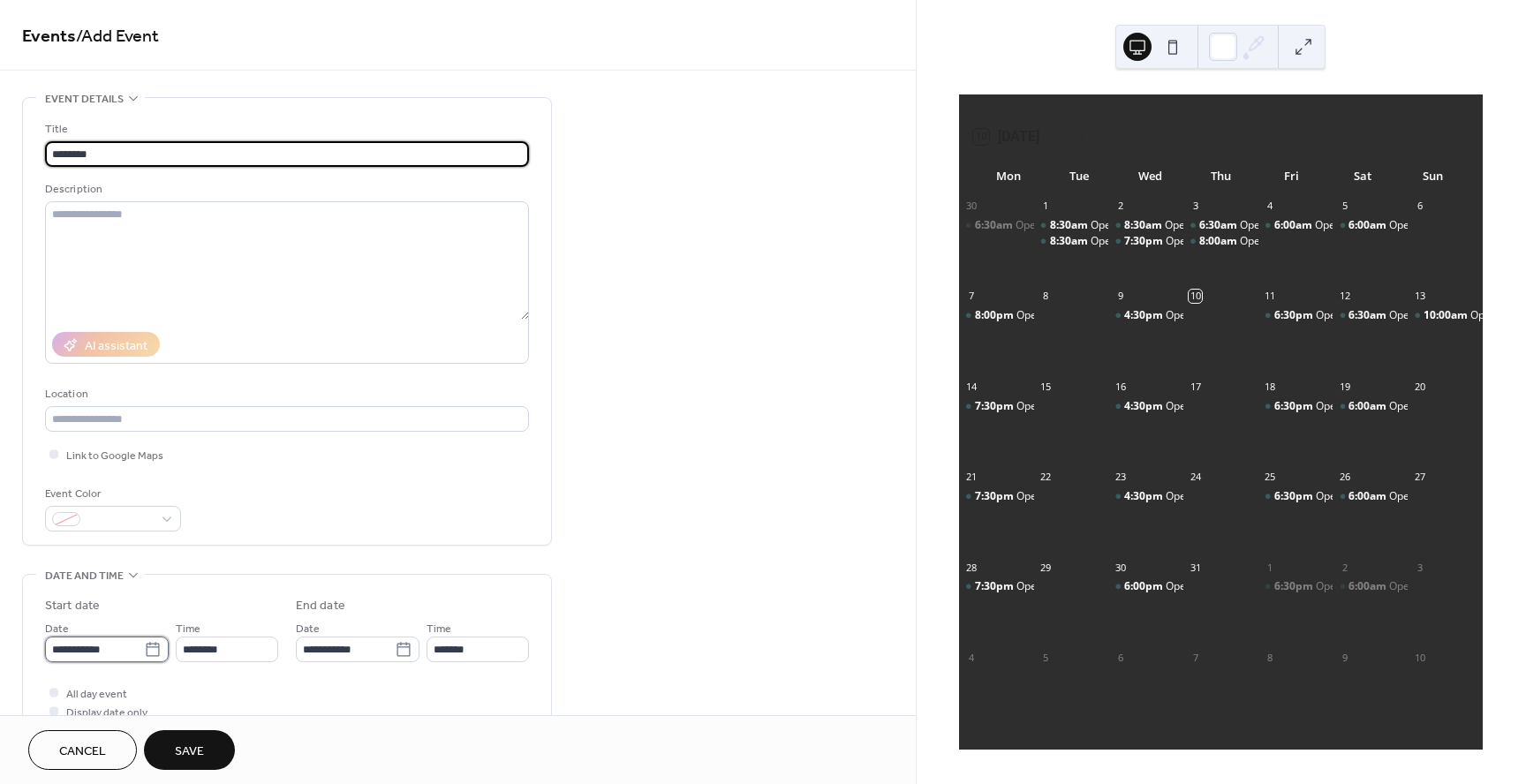 click on "**********" at bounding box center [94, 649] 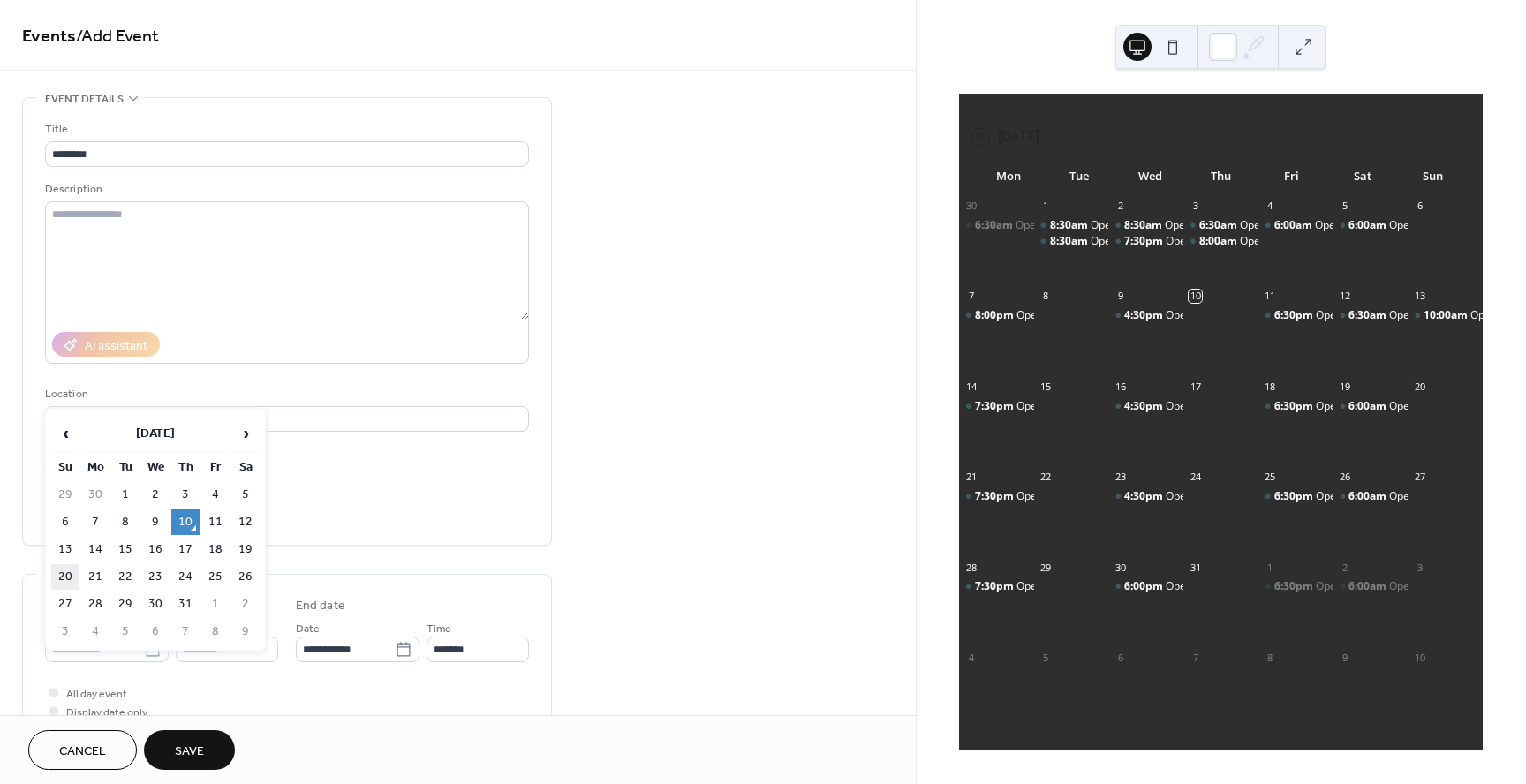 click on "20" at bounding box center [65, 577] 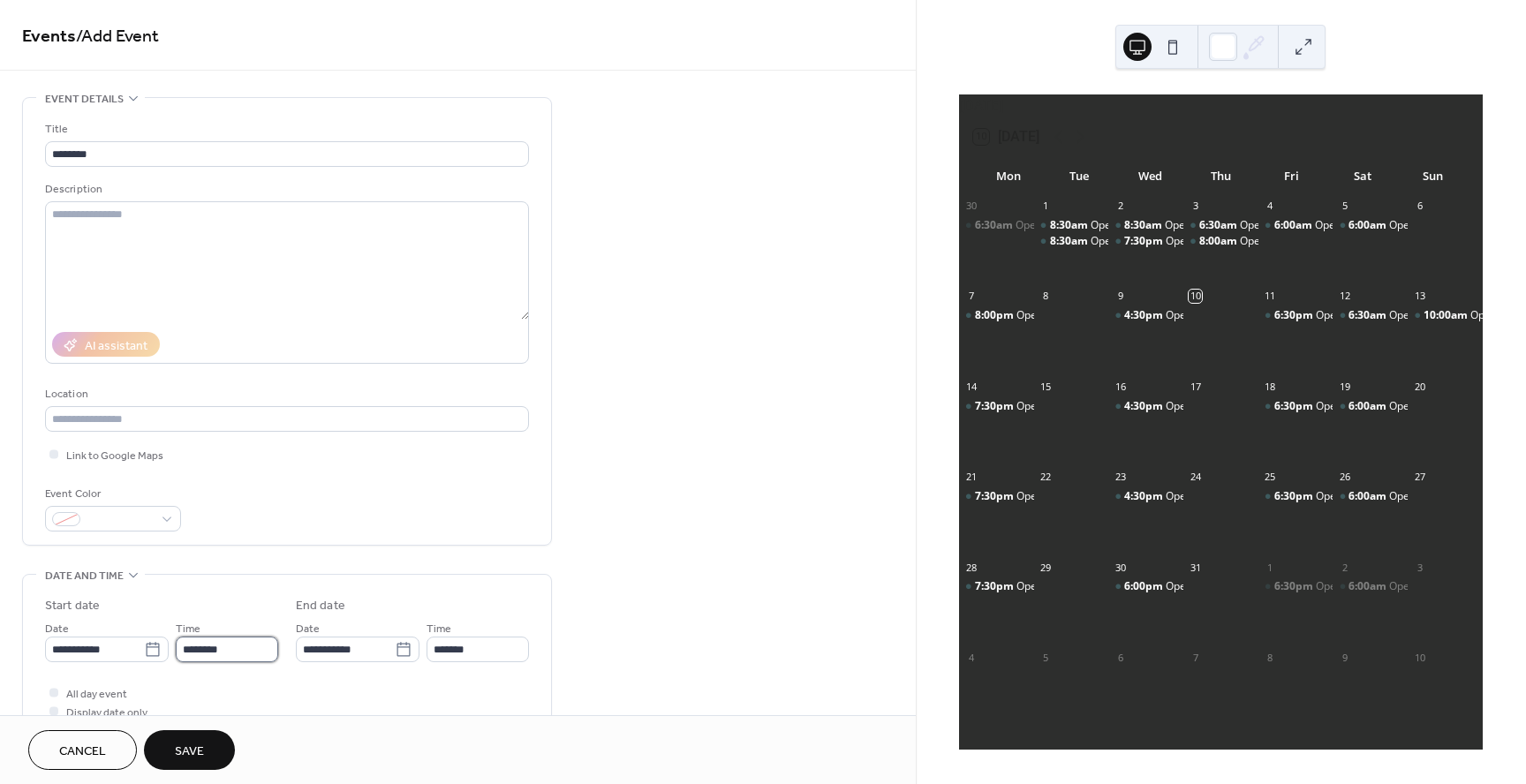 click on "********" at bounding box center (227, 649) 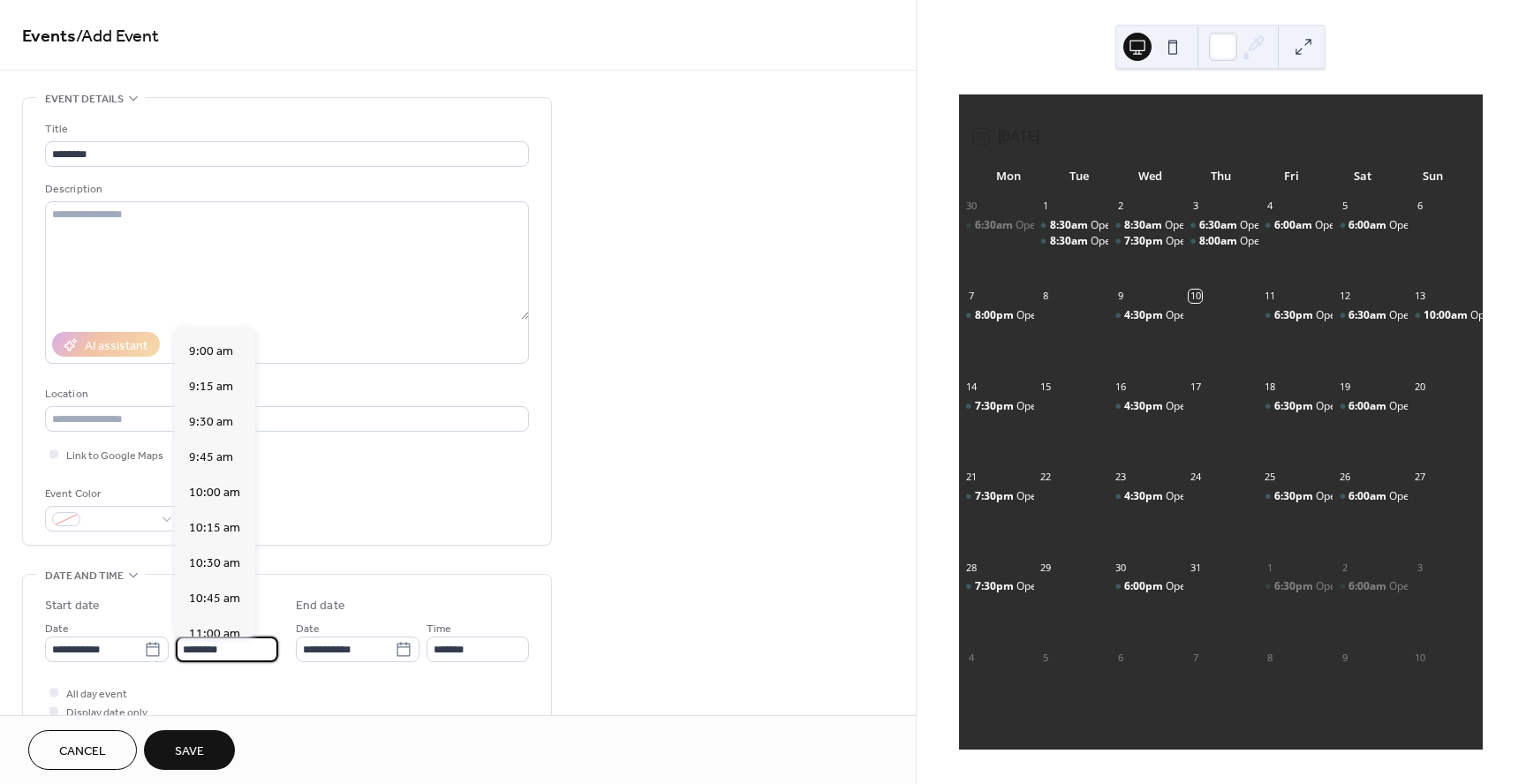 scroll, scrollTop: 1262, scrollLeft: 0, axis: vertical 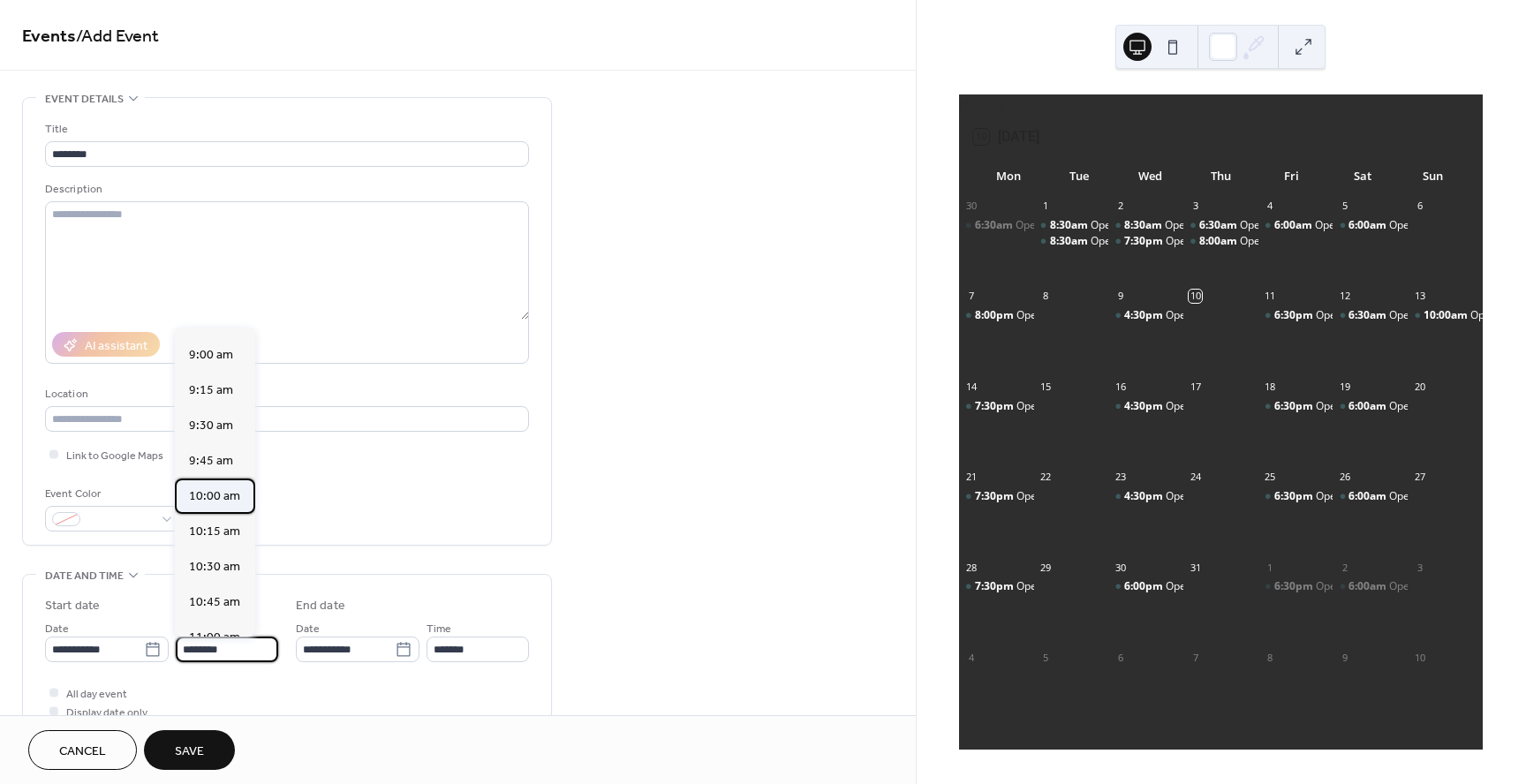 click on "10:00 am" at bounding box center (215, 496) 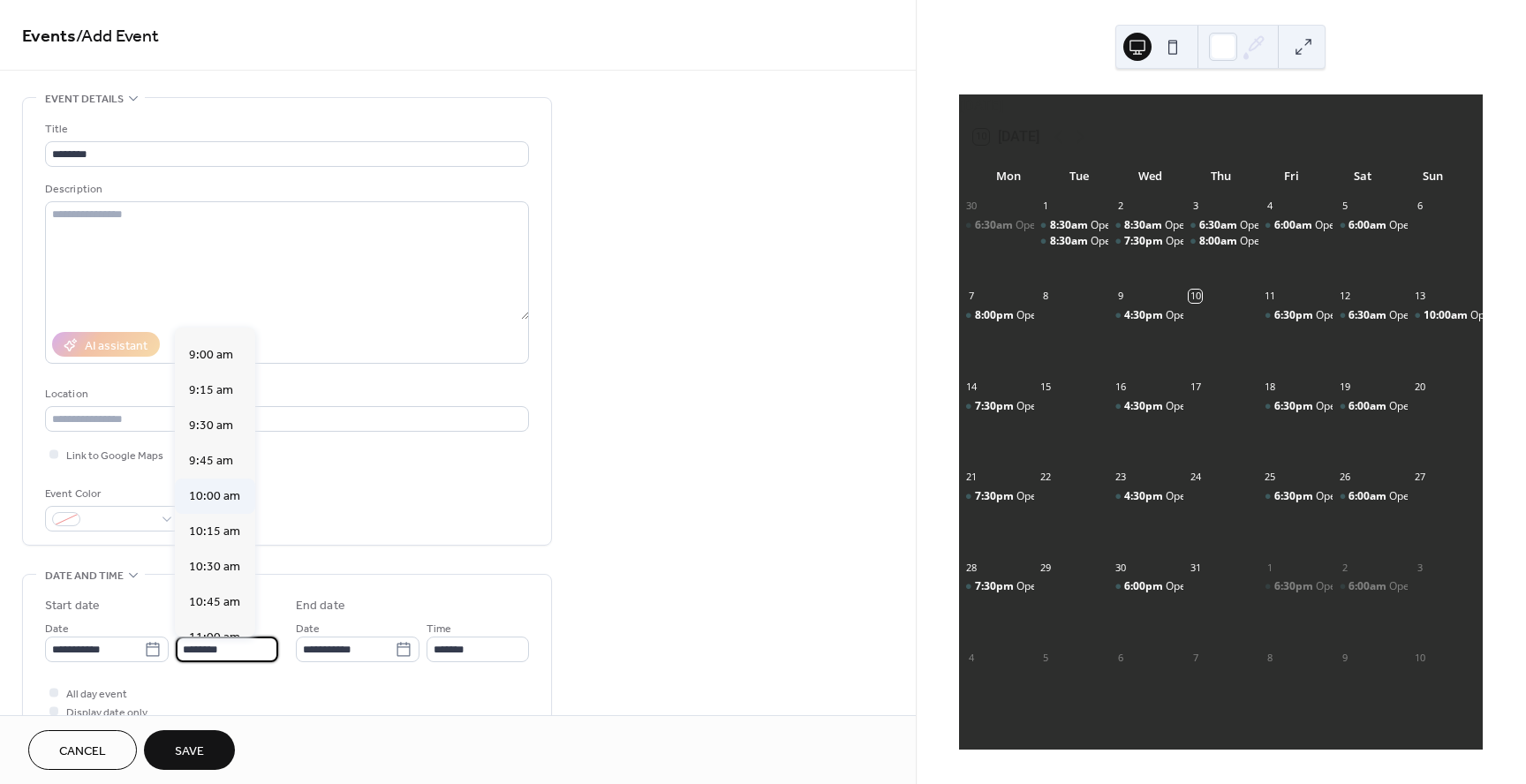 type on "********" 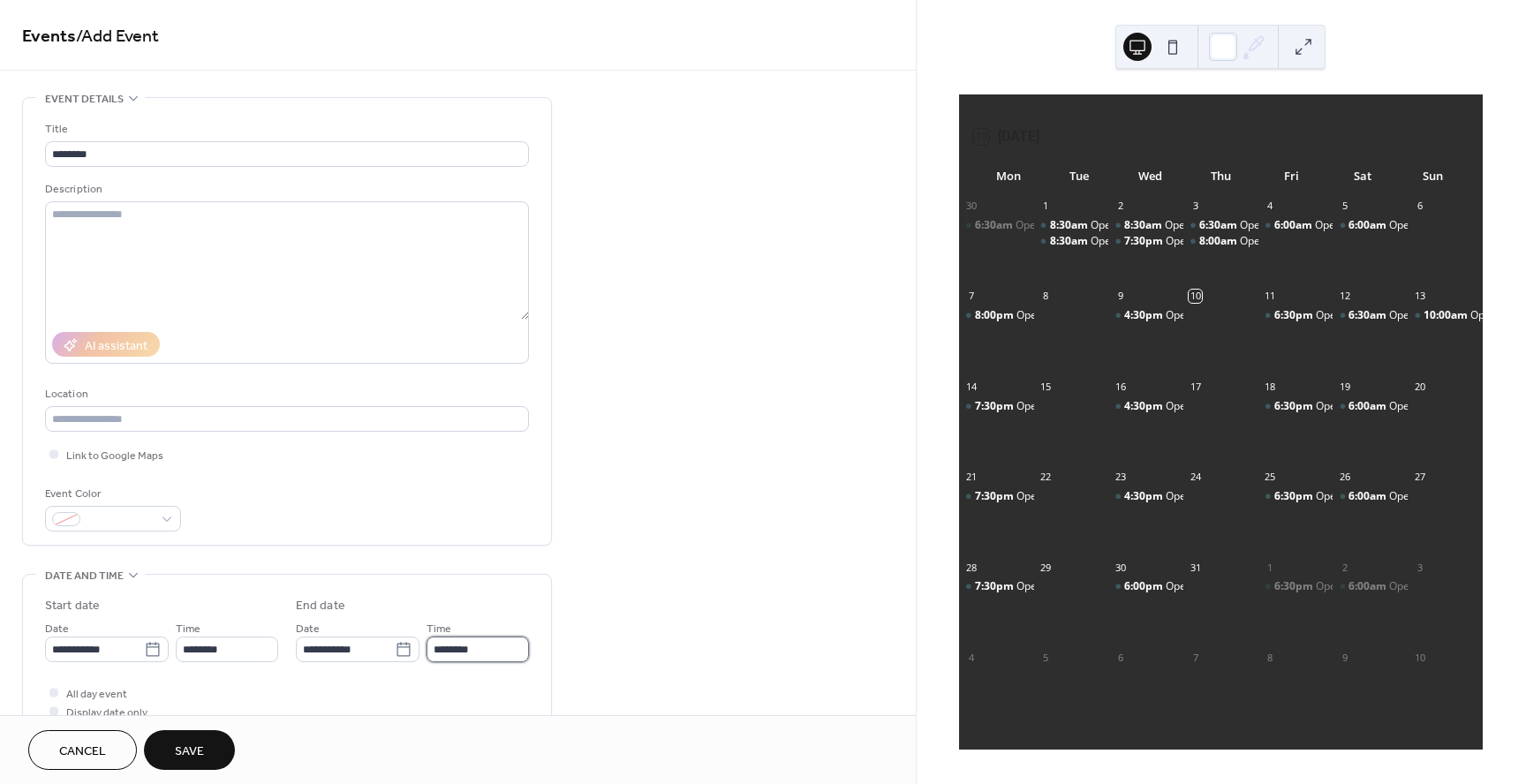 click on "********" at bounding box center [478, 649] 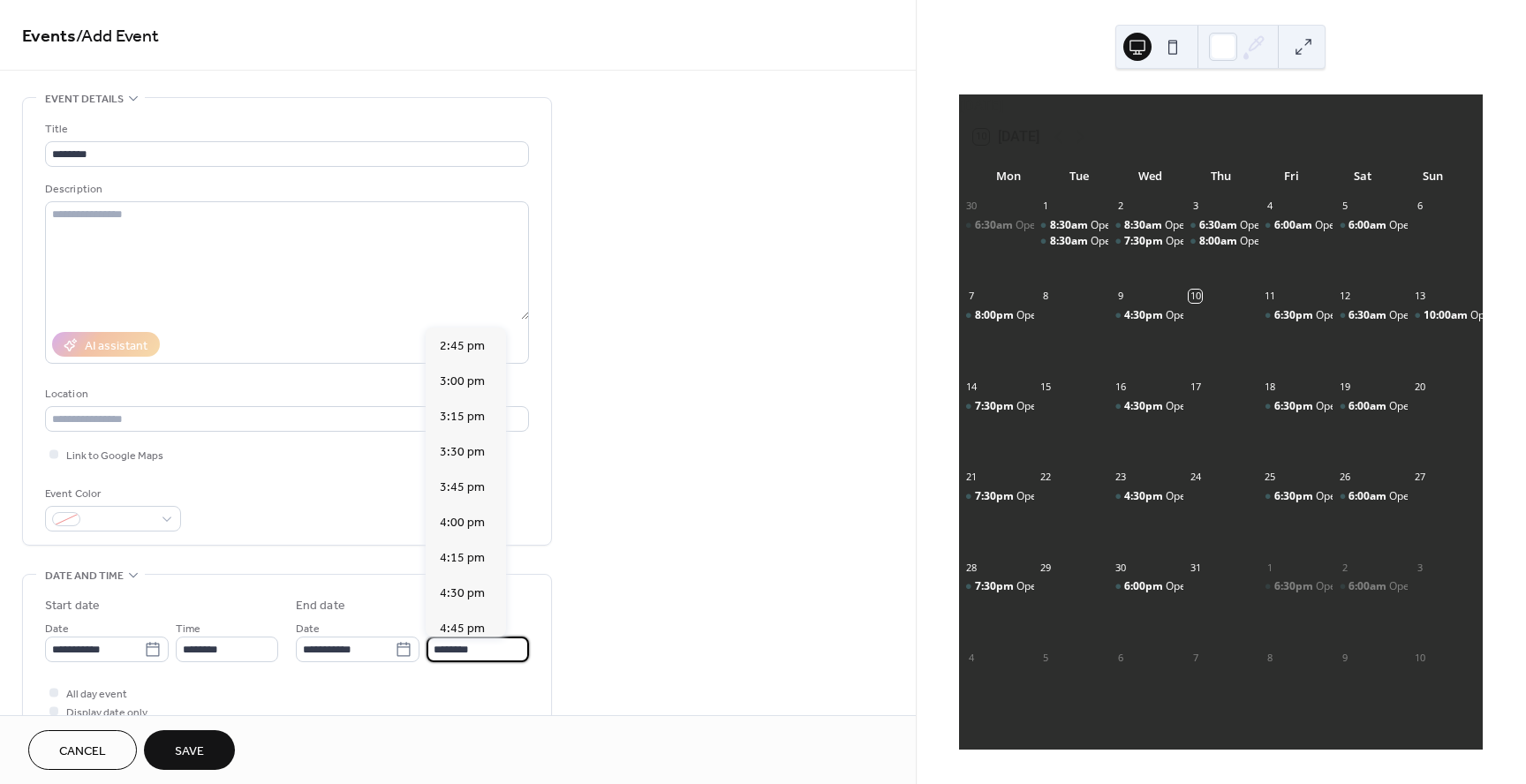 scroll, scrollTop: 636, scrollLeft: 0, axis: vertical 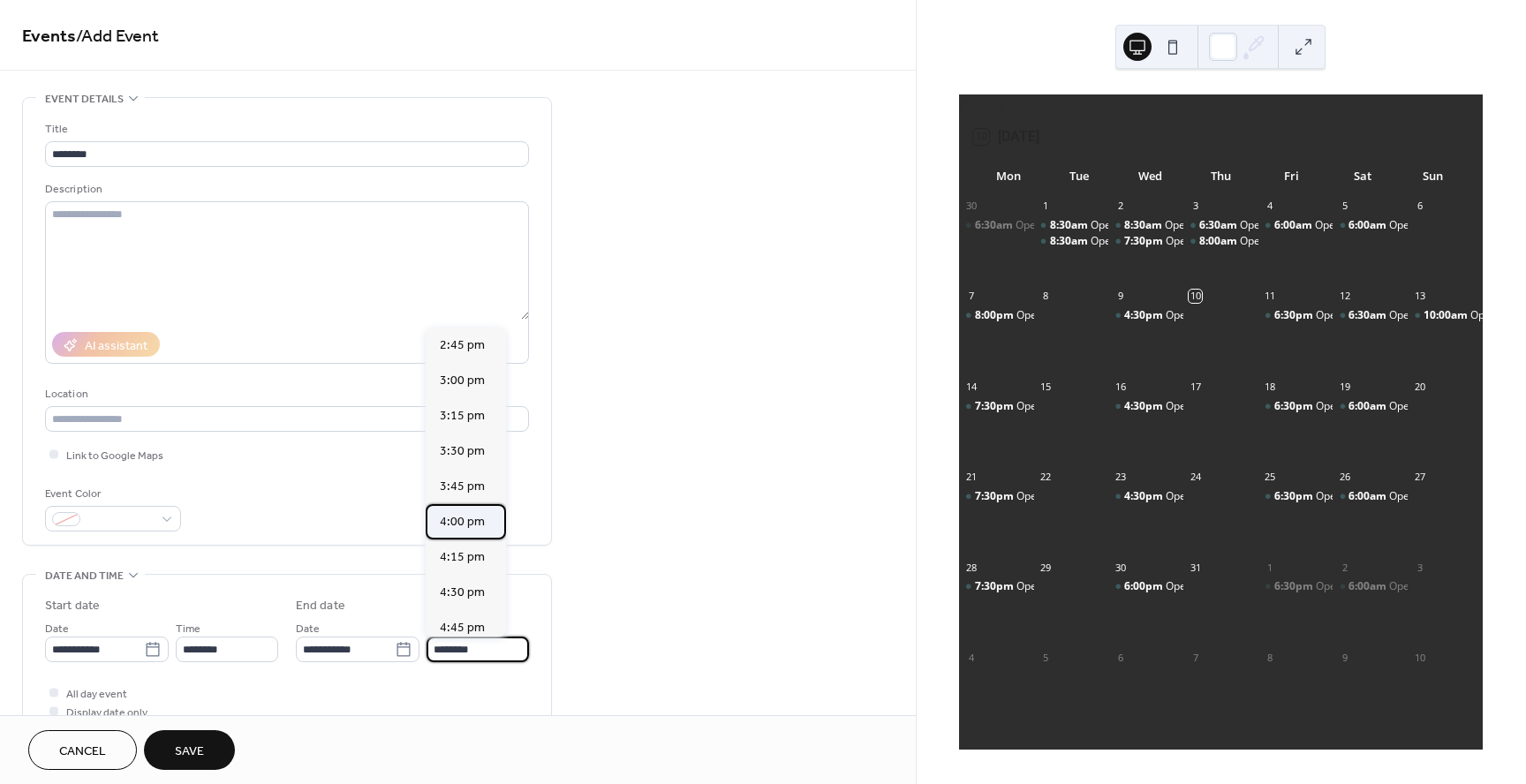 click on "4:00 pm" at bounding box center (462, 522) 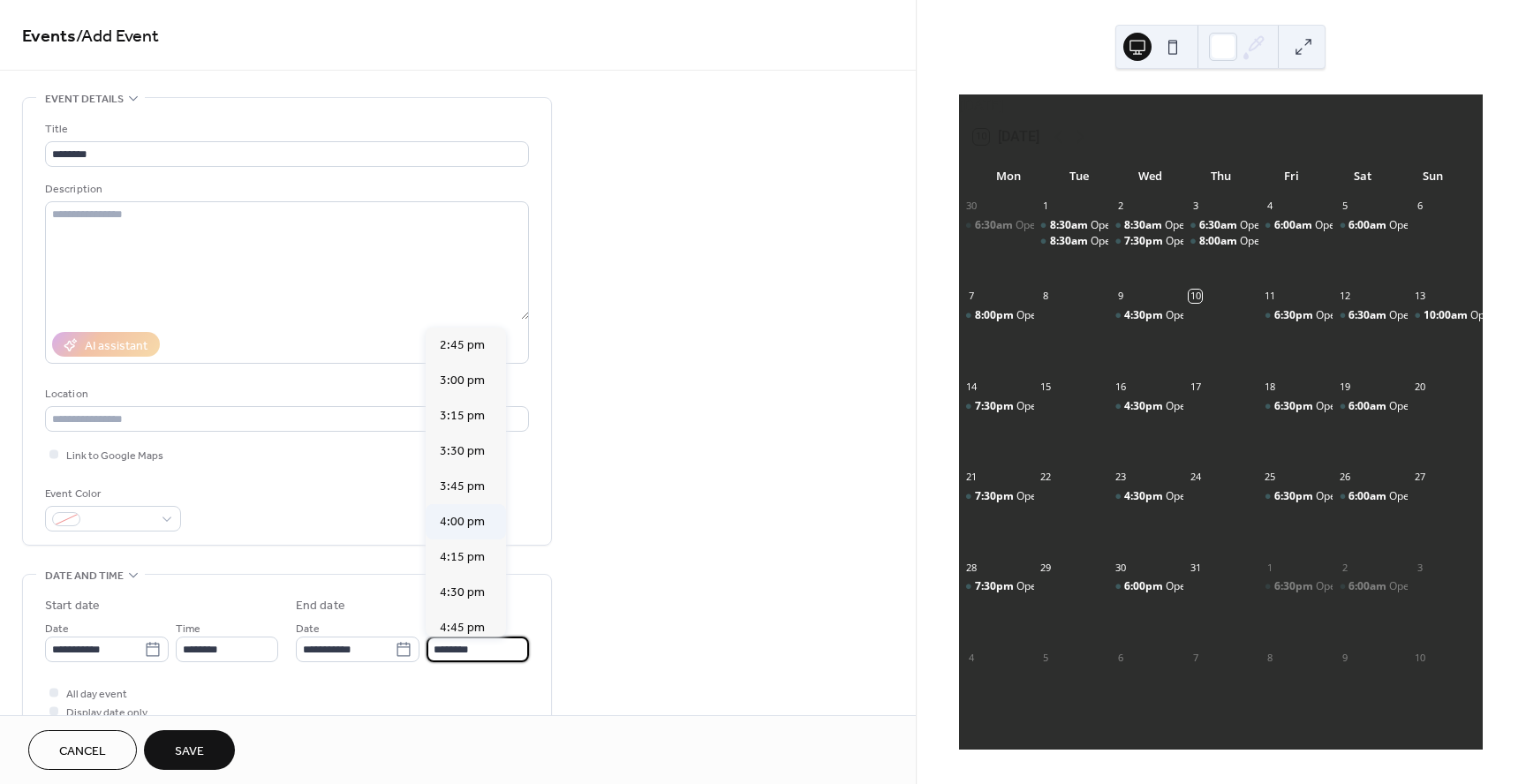 type on "*******" 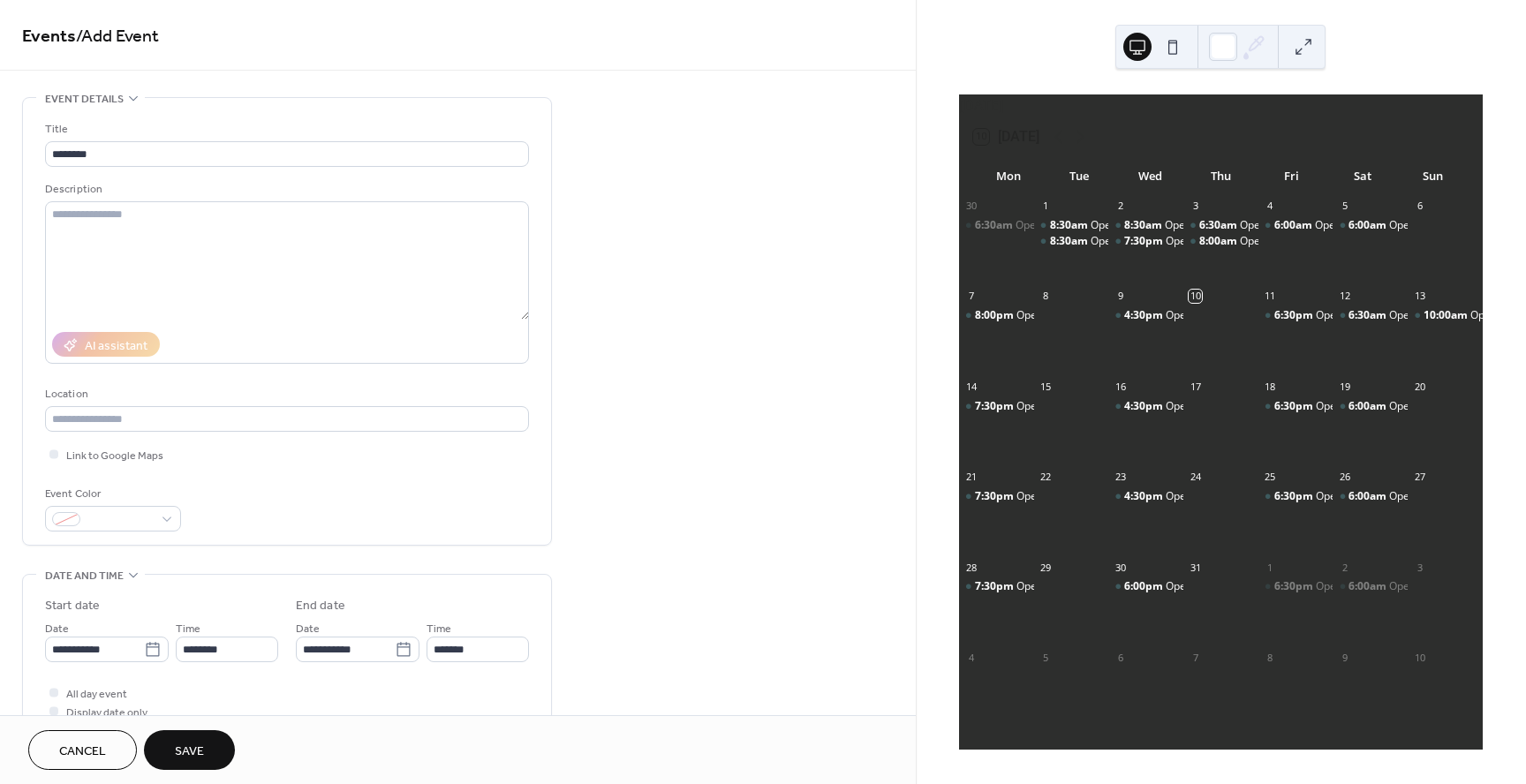 click on "Save" at bounding box center [189, 751] 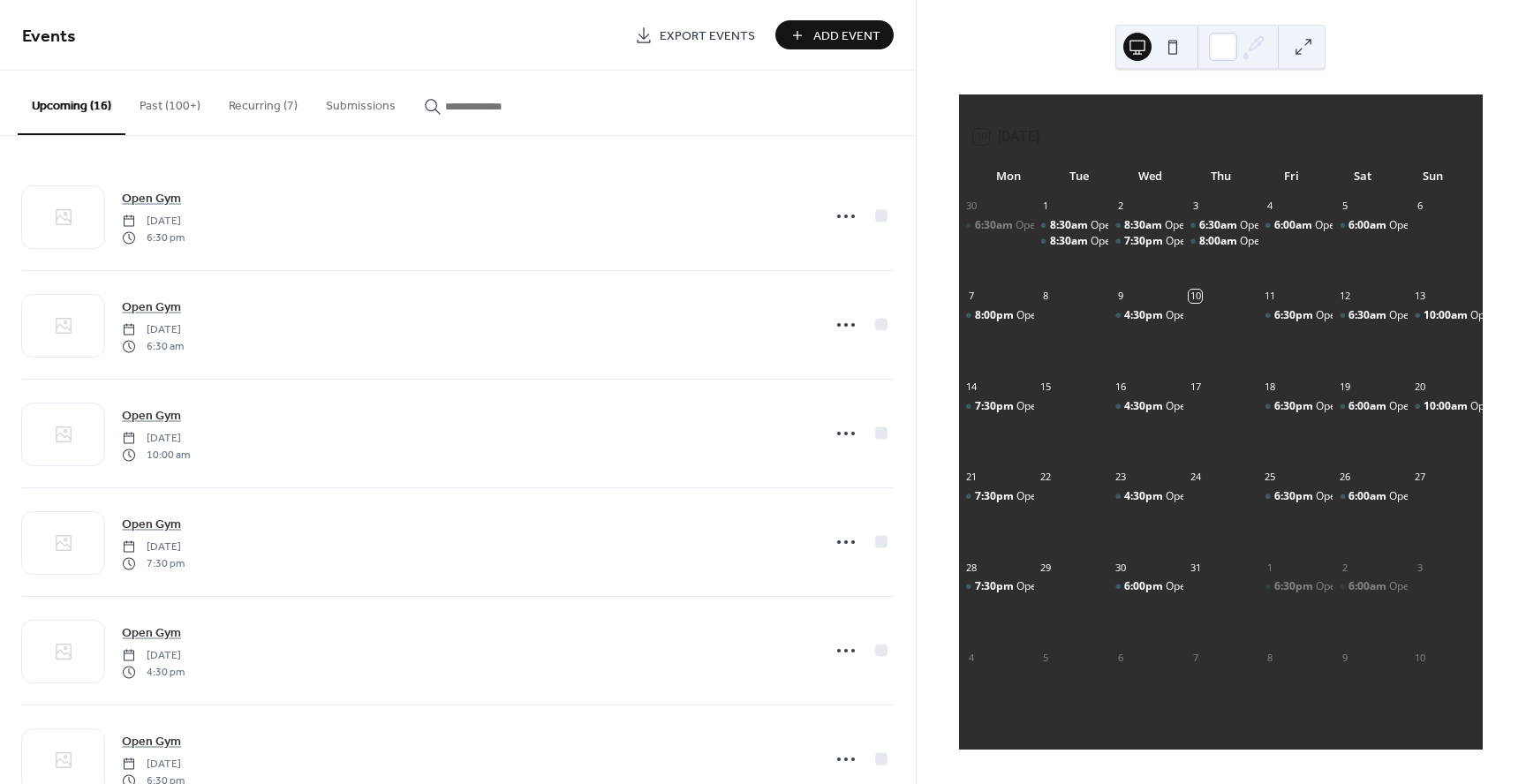 click on "Add Event" at bounding box center (847, 36) 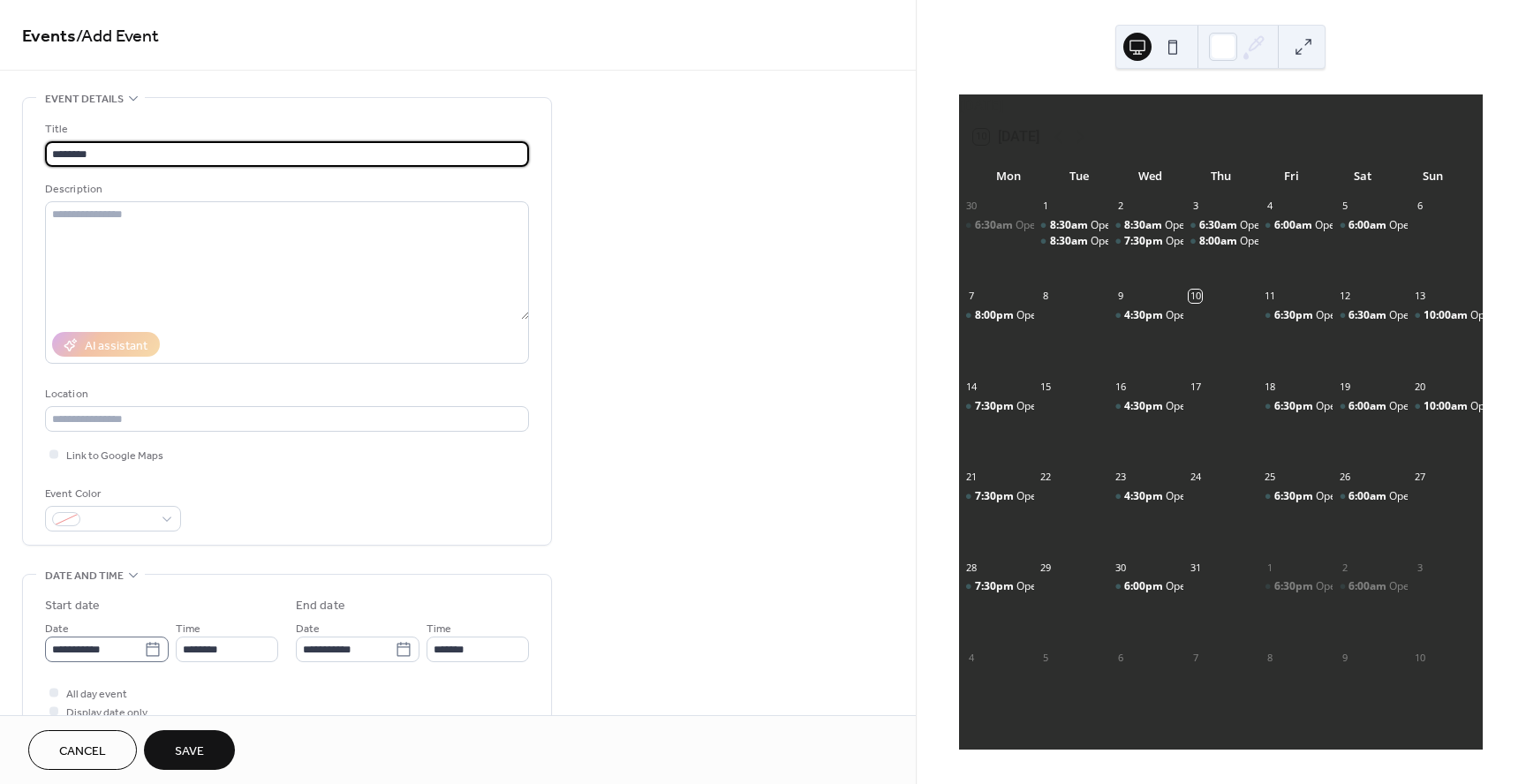 type on "********" 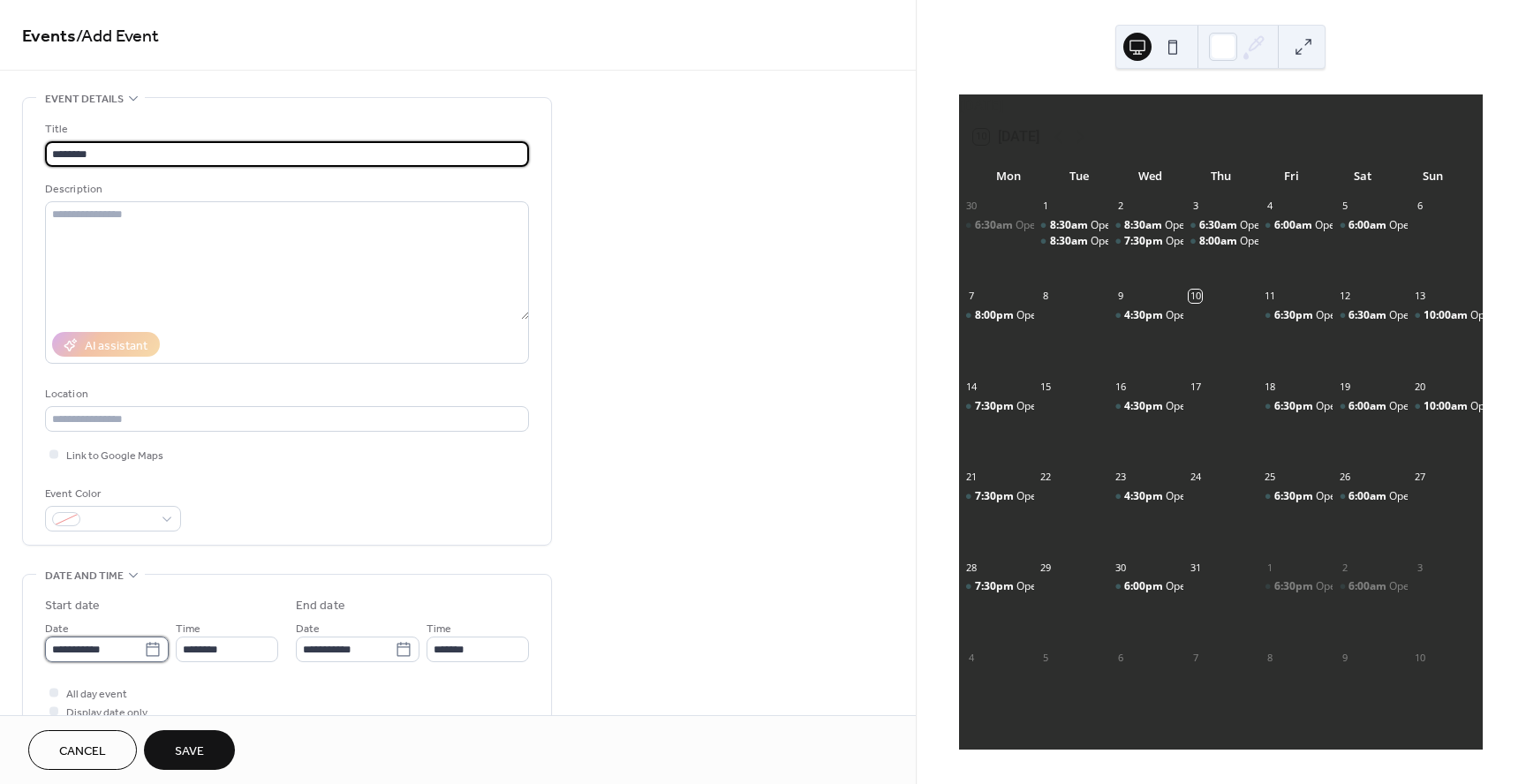 click on "**********" at bounding box center [94, 649] 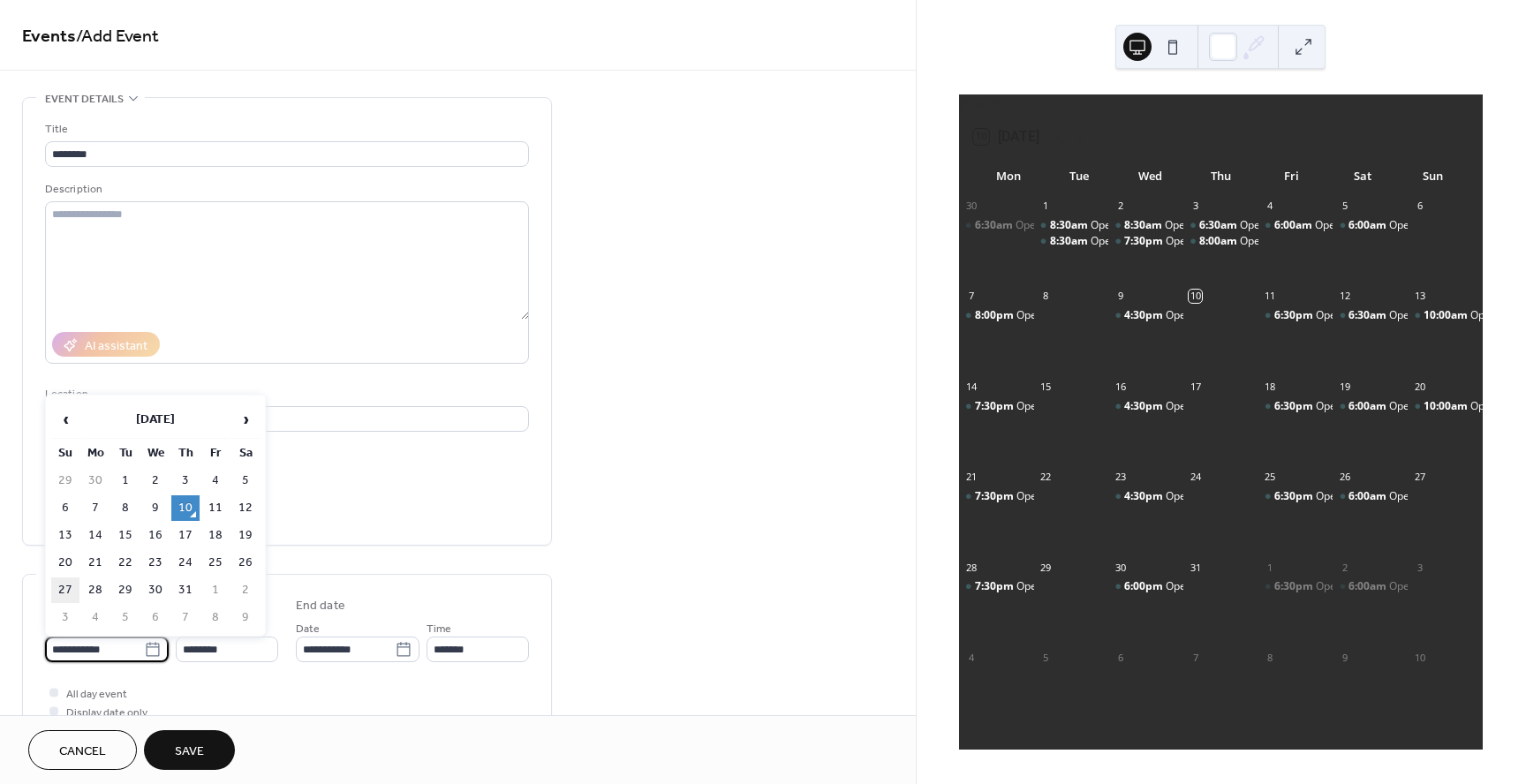 click on "27" at bounding box center (65, 590) 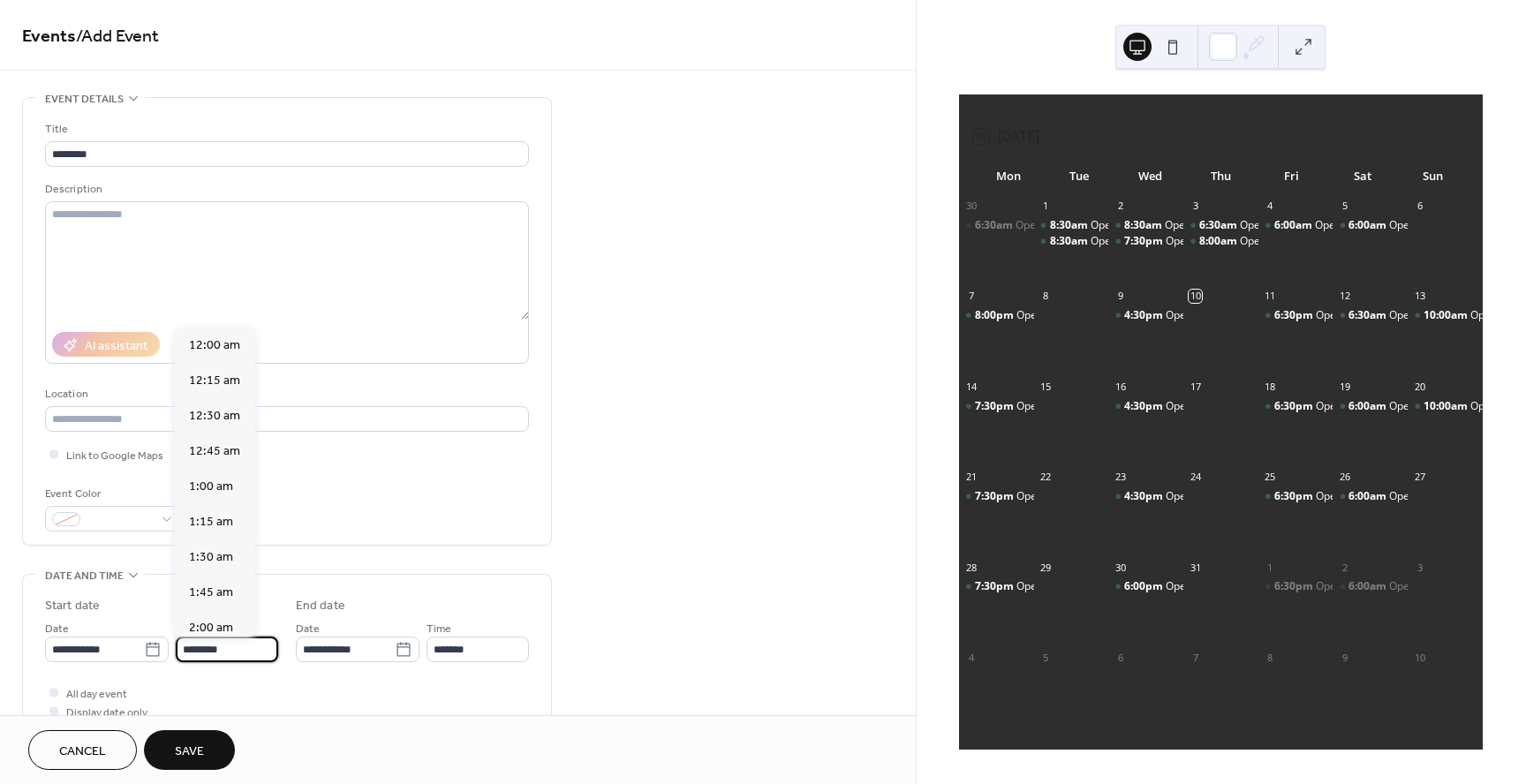 click on "********" at bounding box center [227, 649] 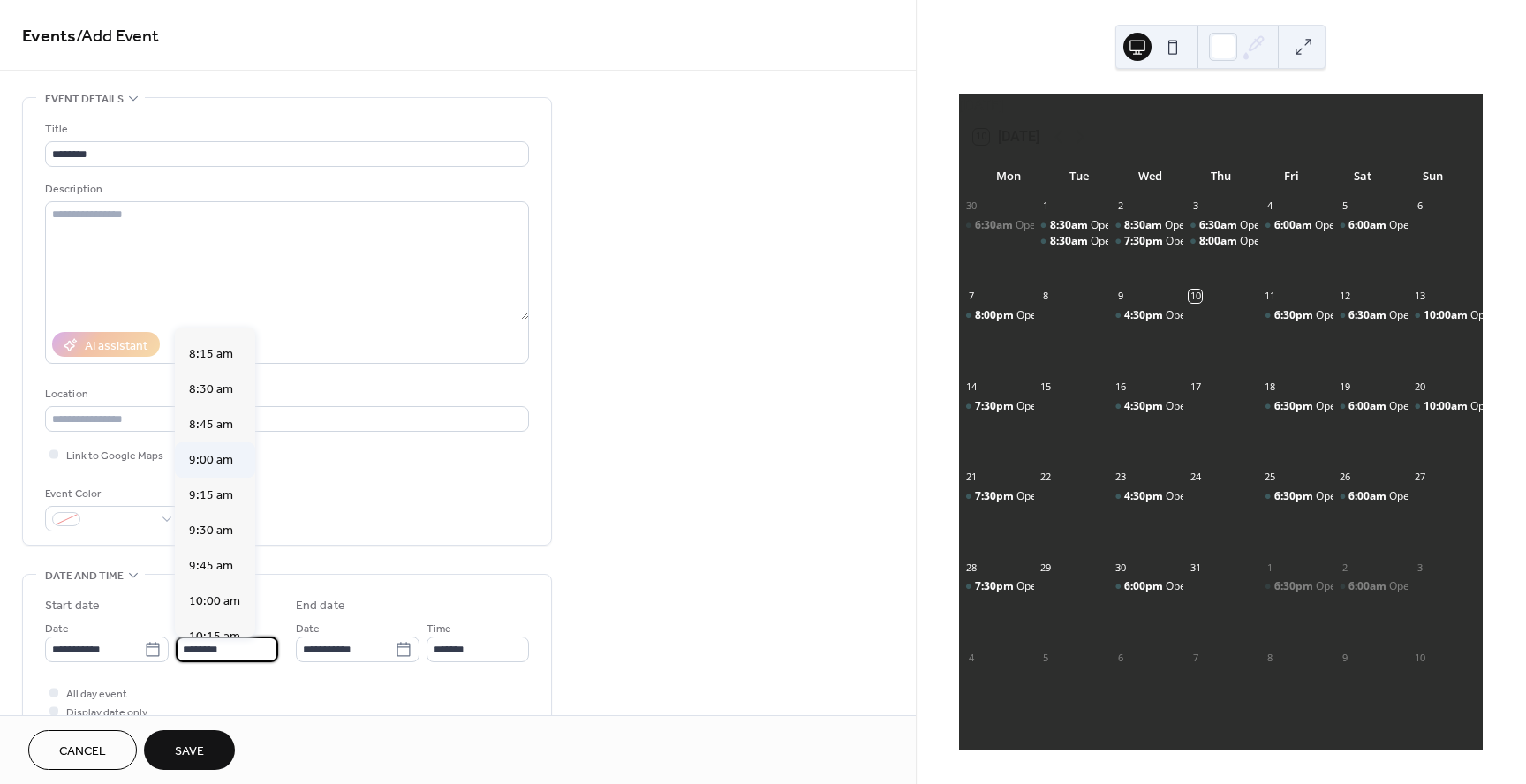 scroll, scrollTop: 1185, scrollLeft: 0, axis: vertical 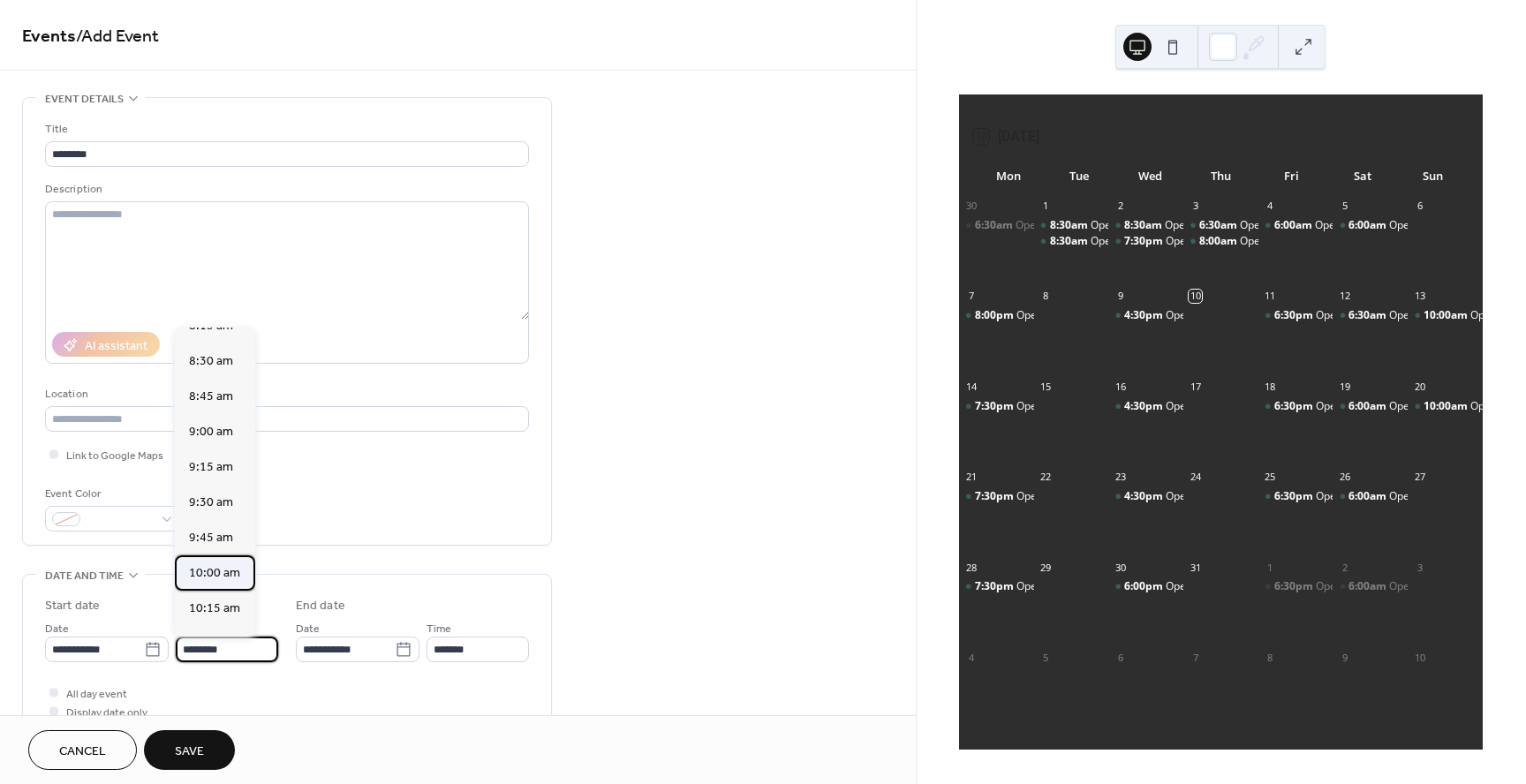 click on "10:00 am" at bounding box center [215, 573] 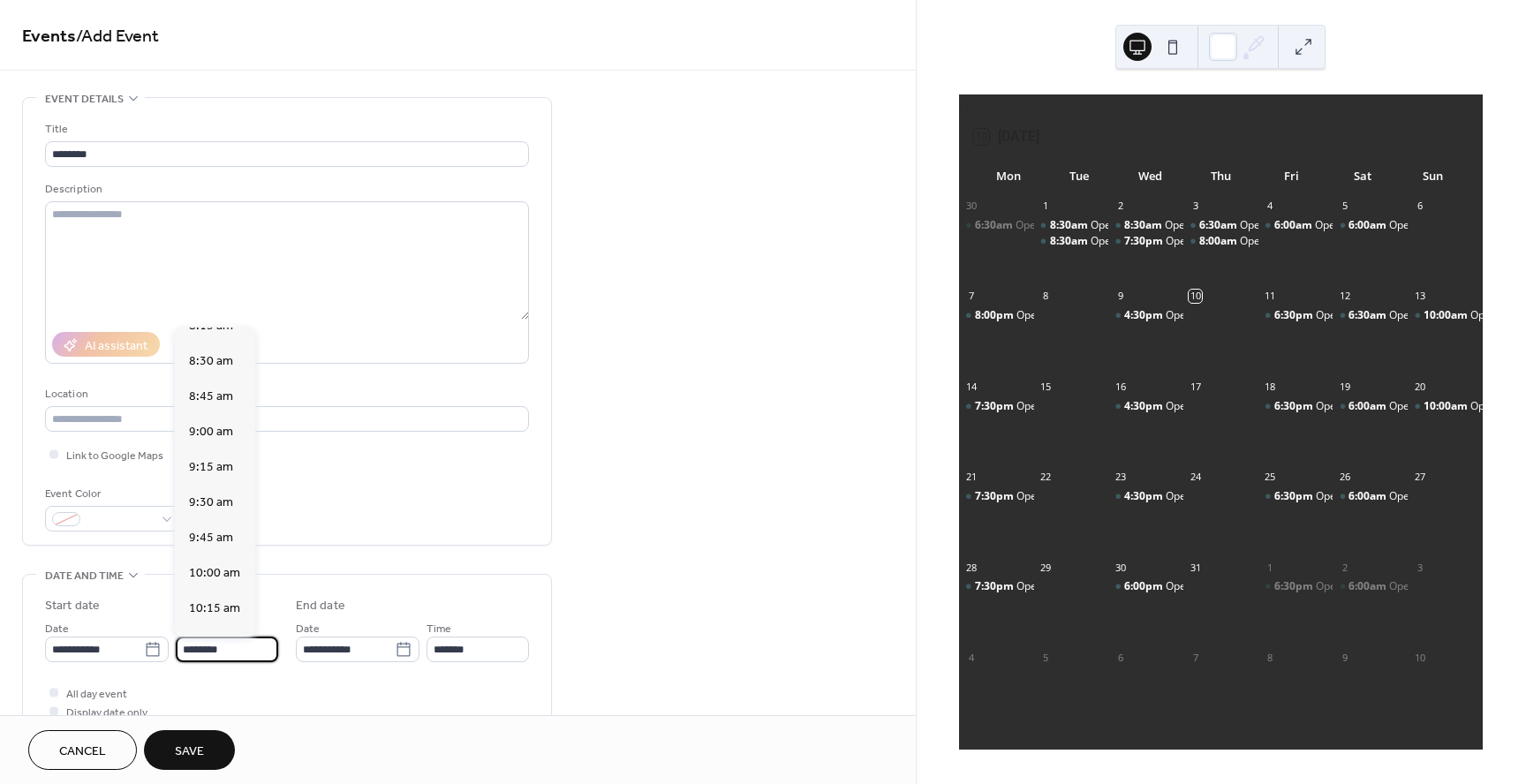 type on "********" 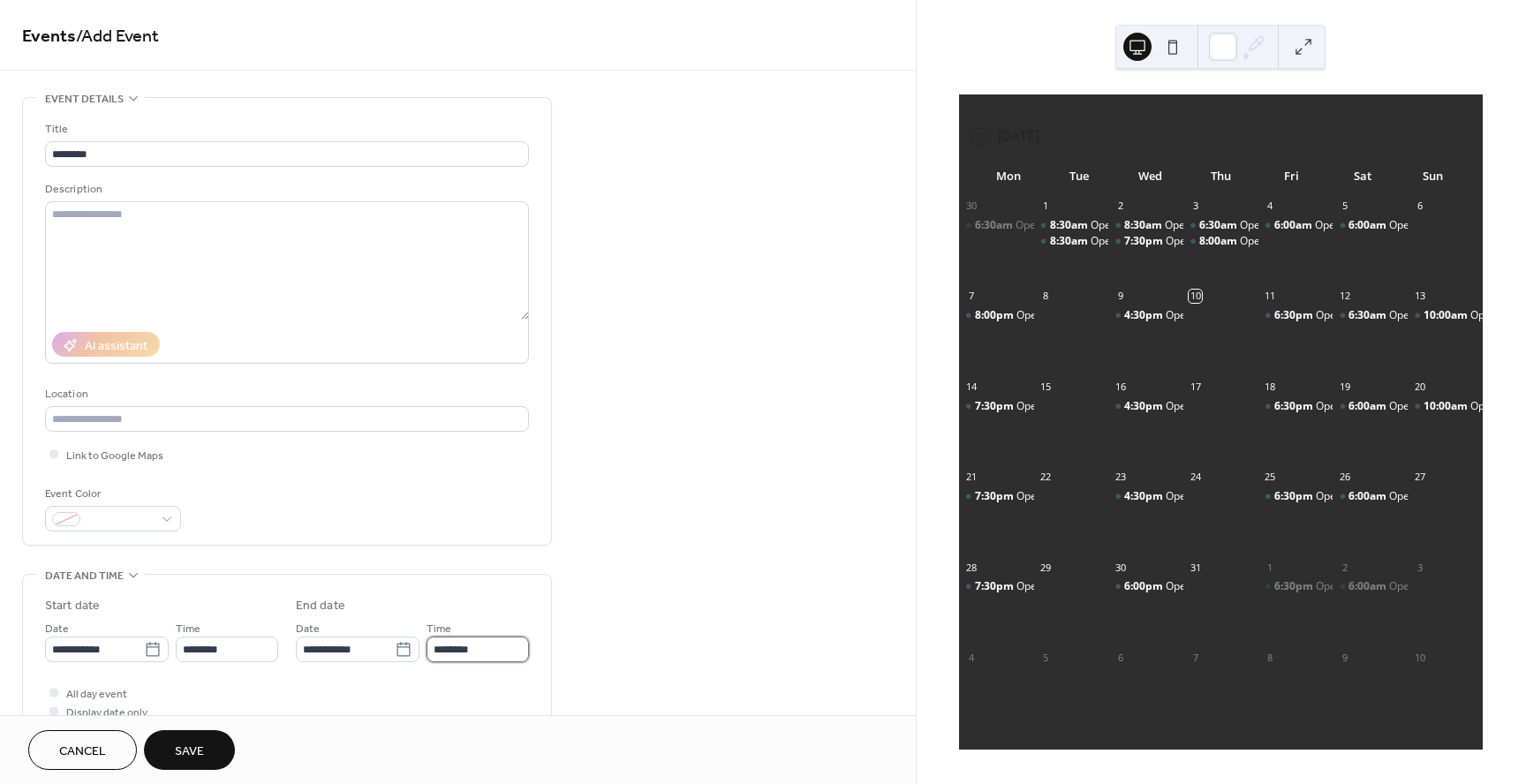 click on "********" at bounding box center [478, 649] 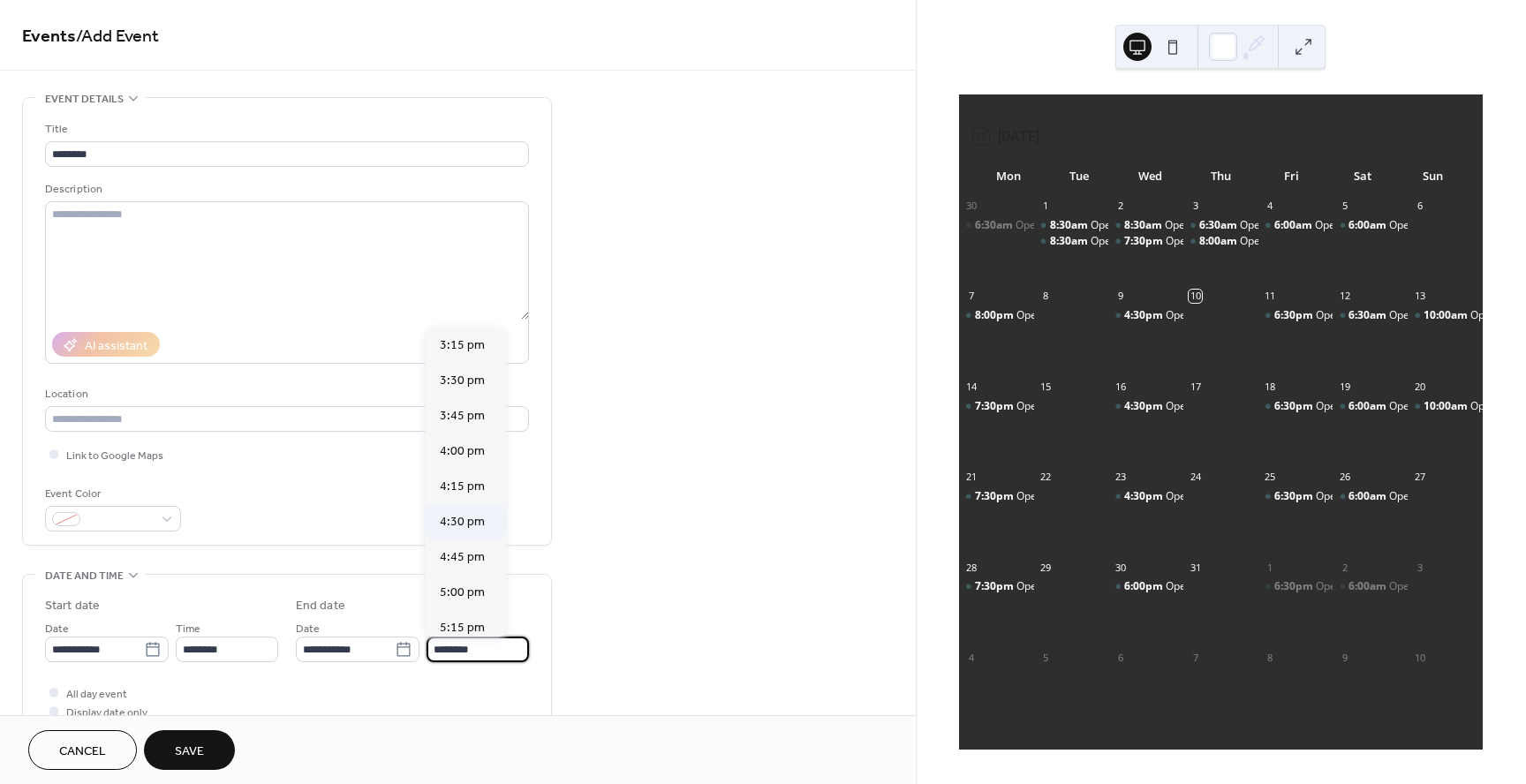 scroll, scrollTop: 709, scrollLeft: 0, axis: vertical 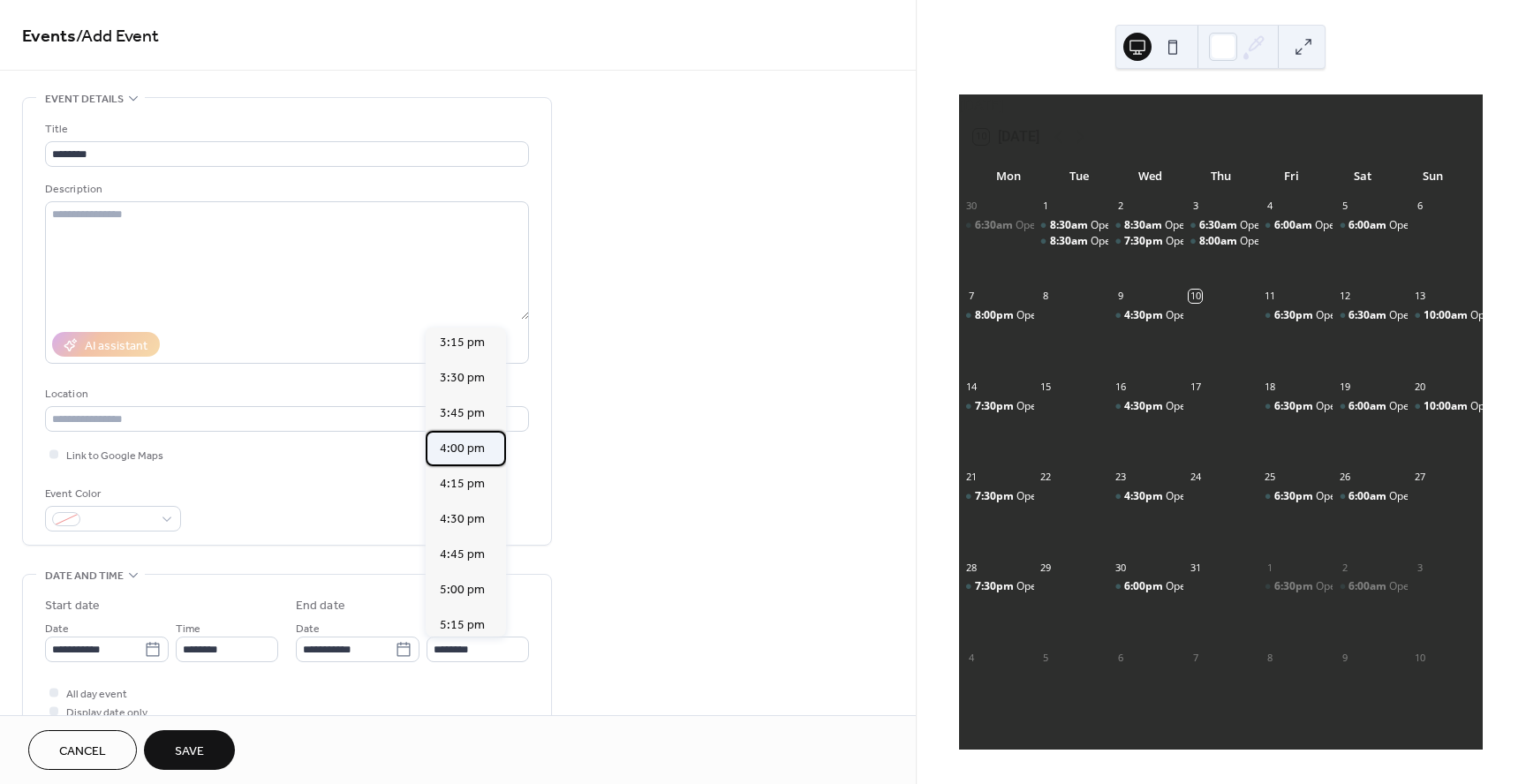 click on "4:00 pm" at bounding box center (462, 449) 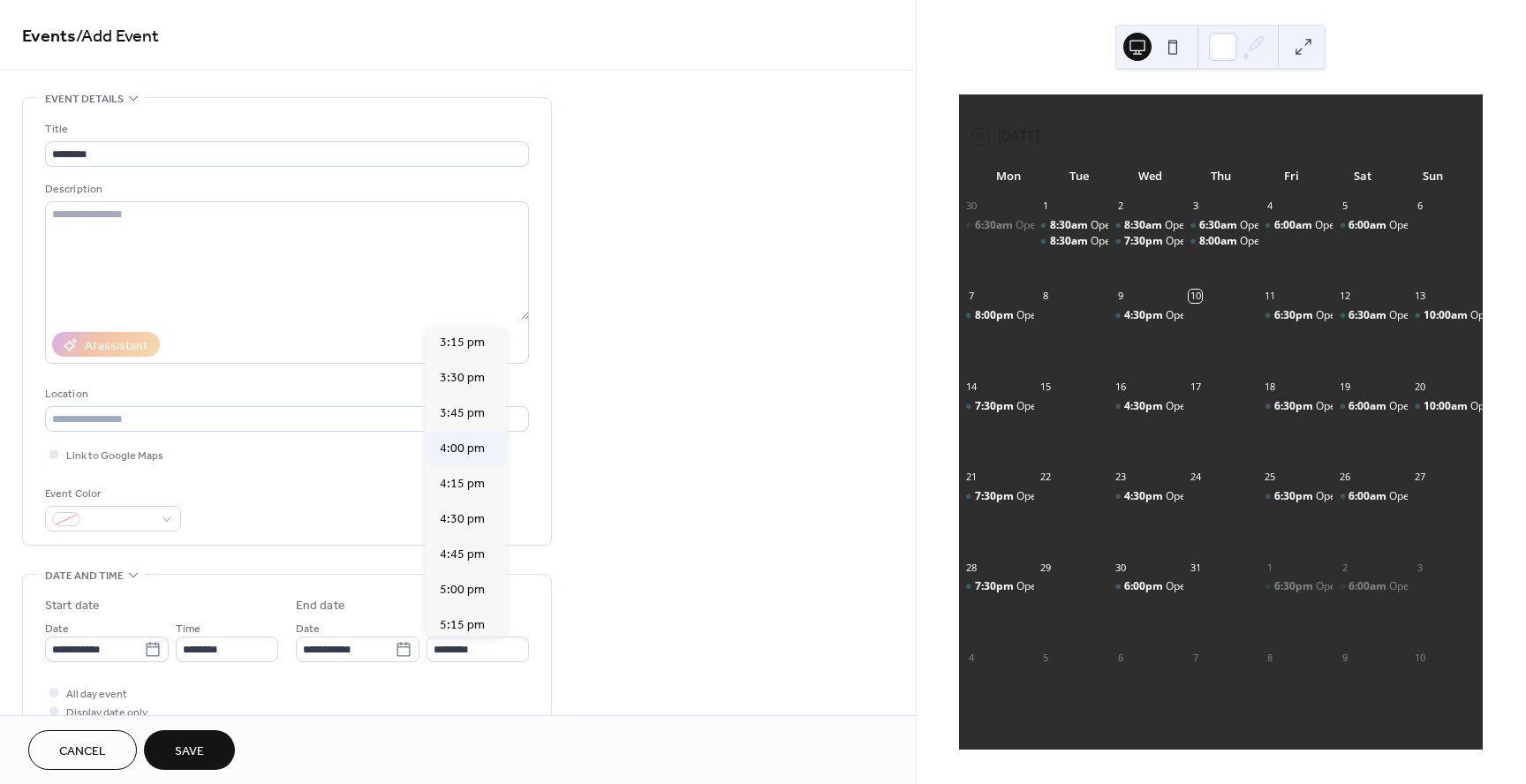 type on "*******" 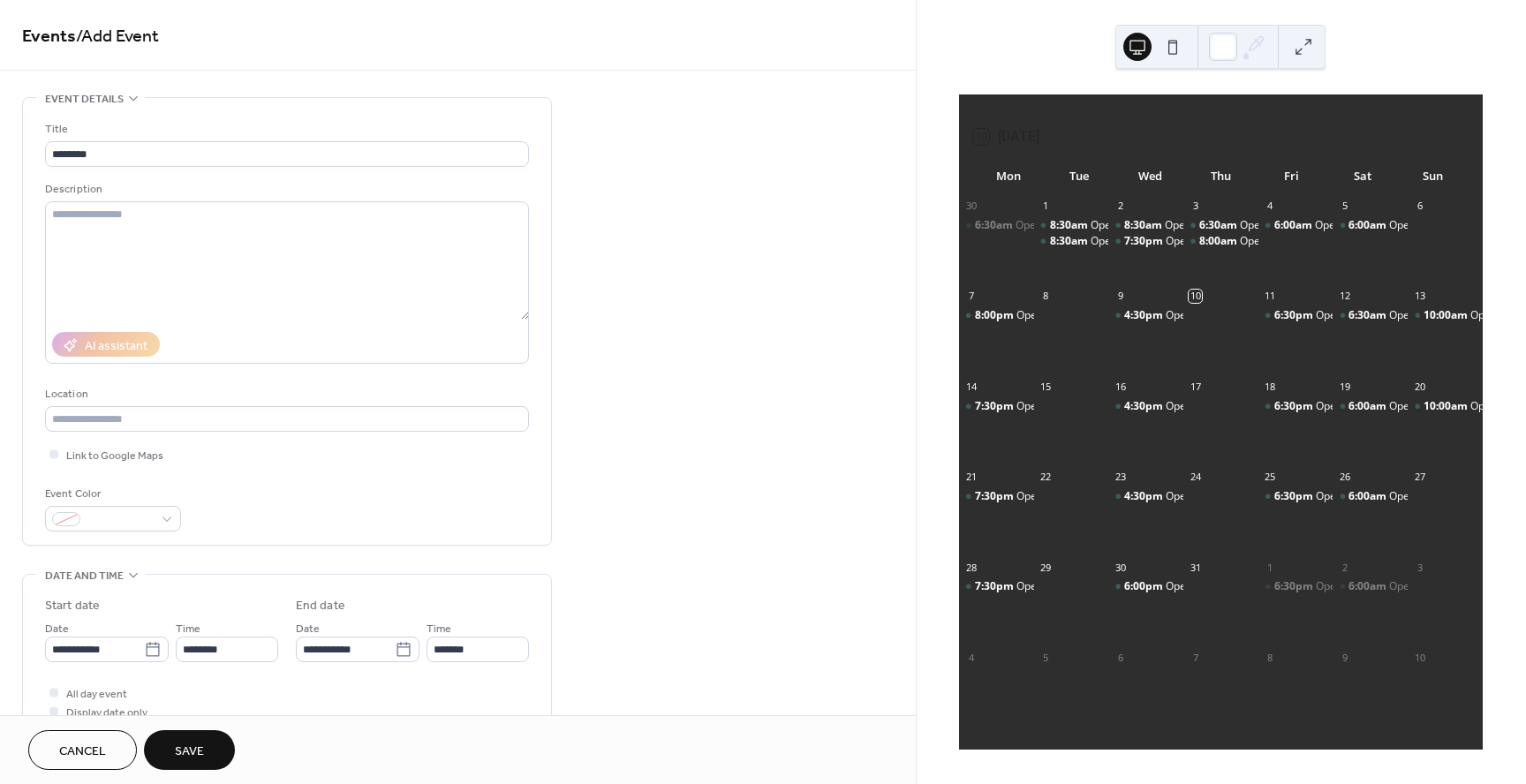 click on "Save" at bounding box center (189, 750) 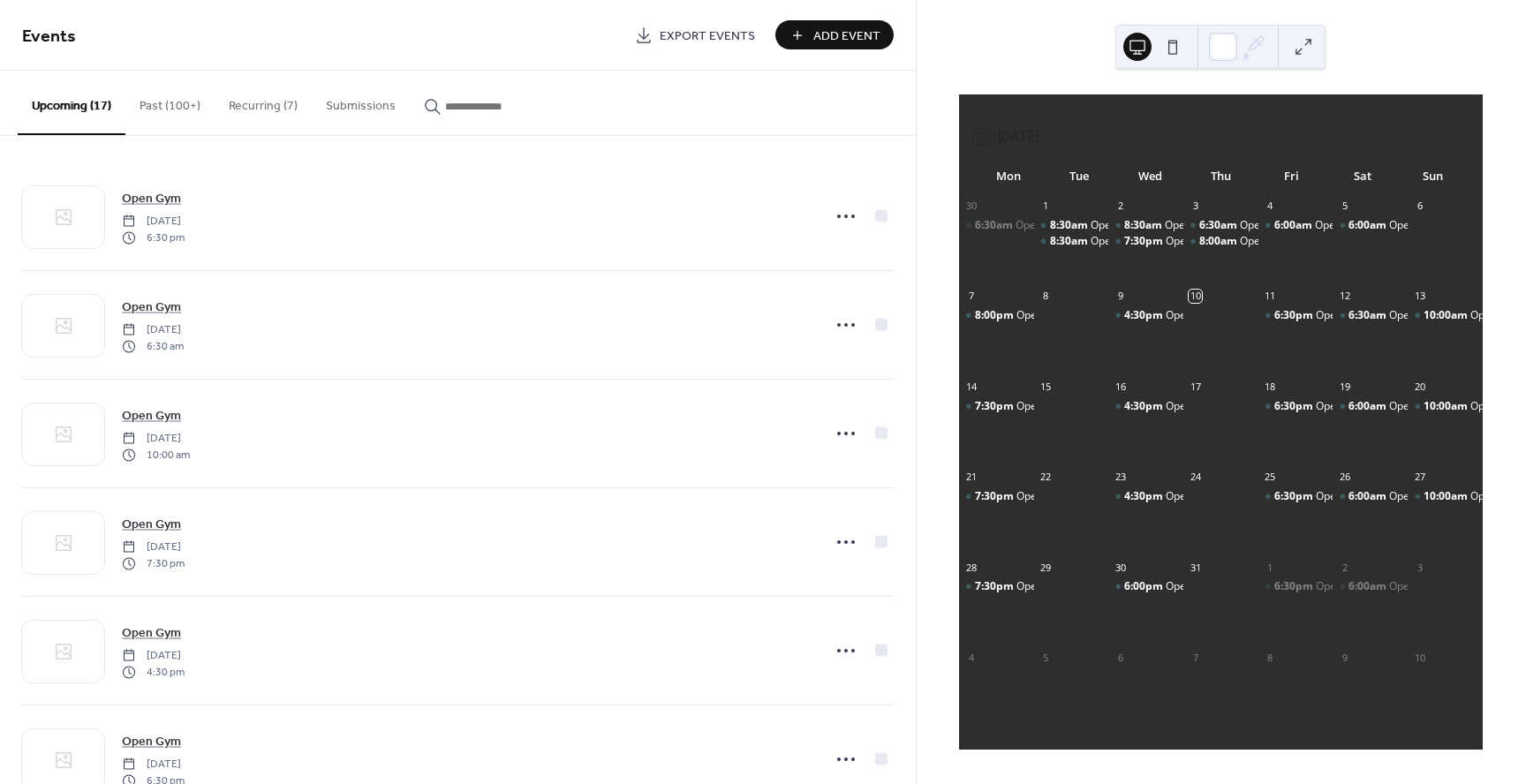 click on "Add Event" at bounding box center (847, 36) 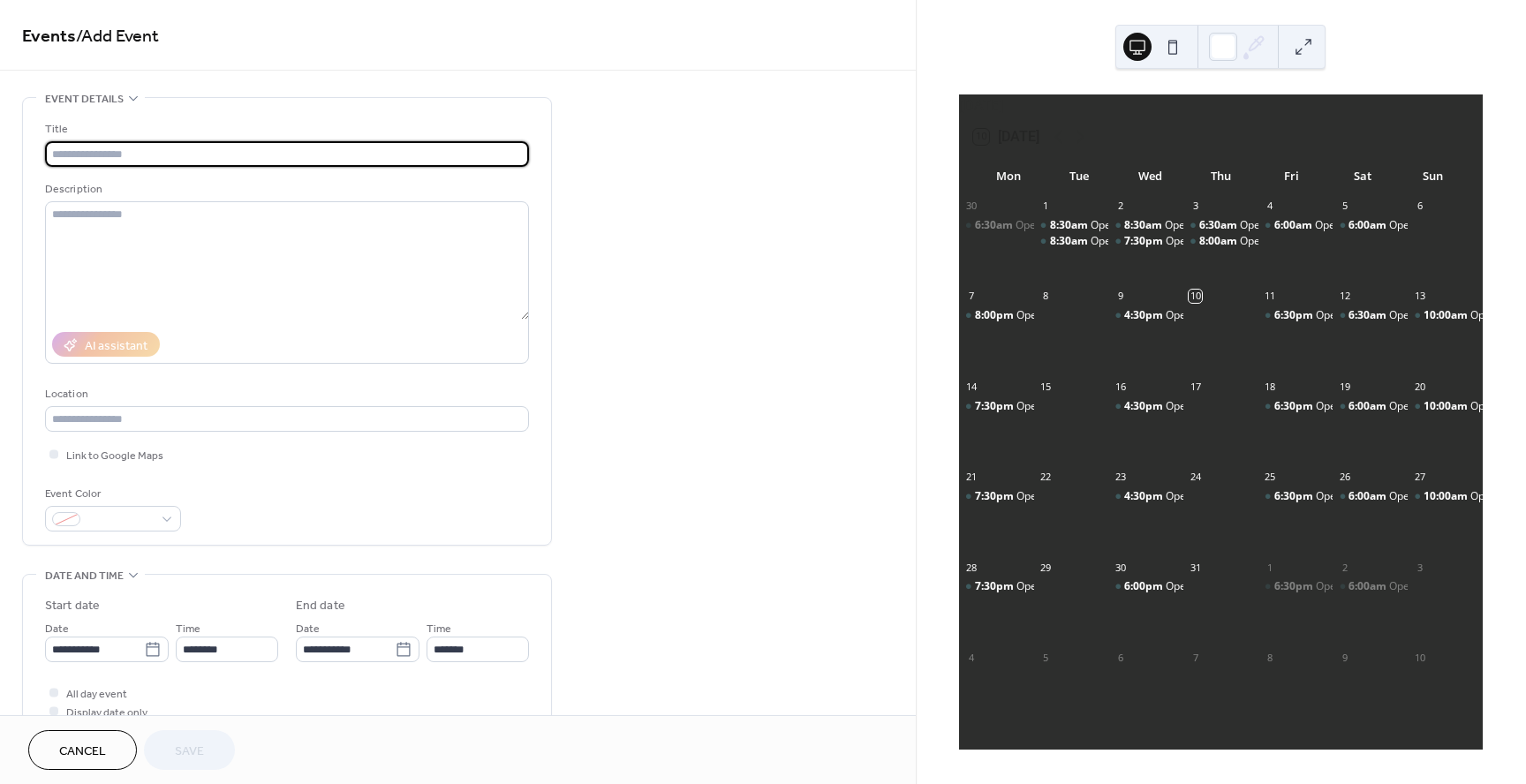 click at bounding box center [287, 154] 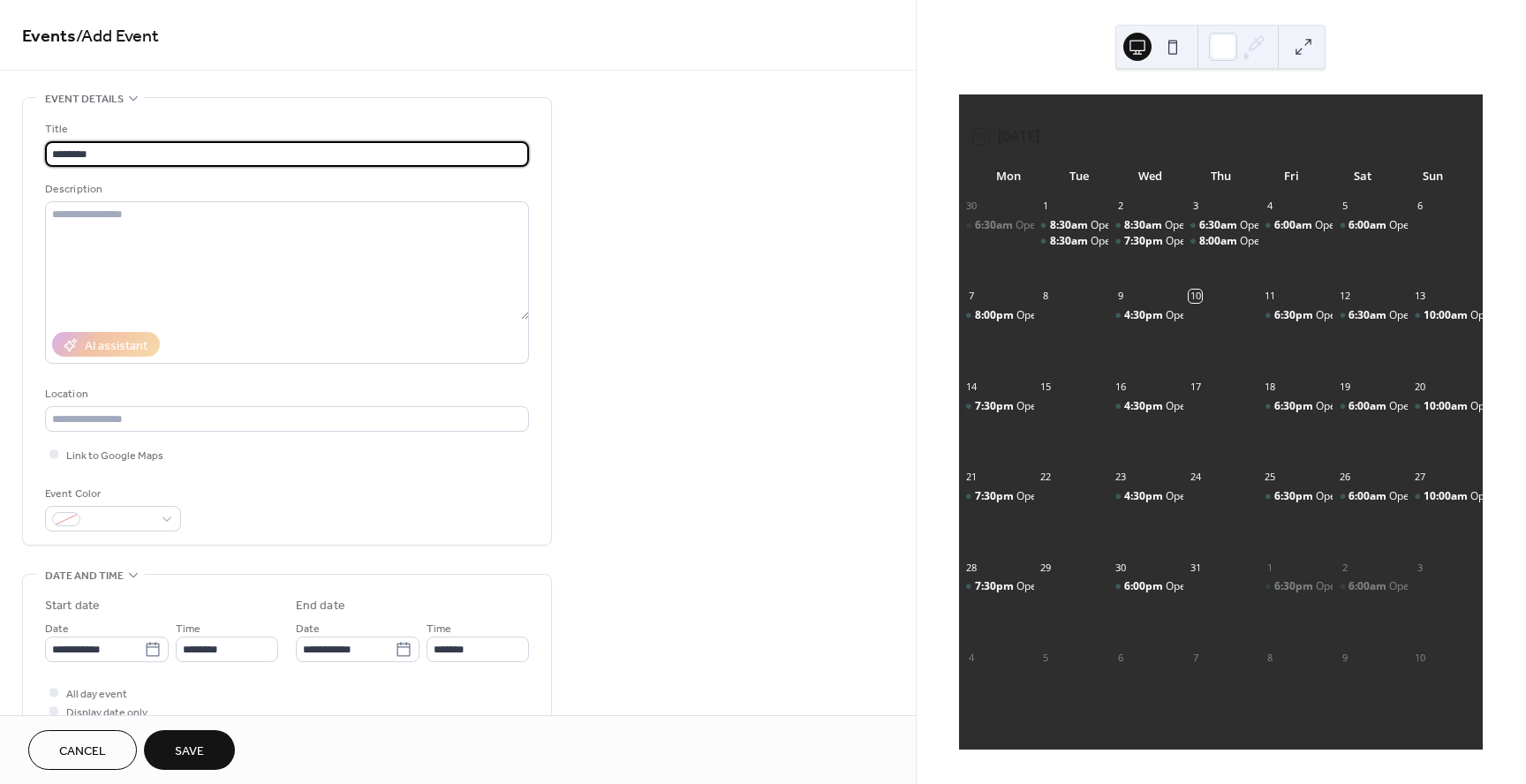 click on "********" at bounding box center (287, 154) 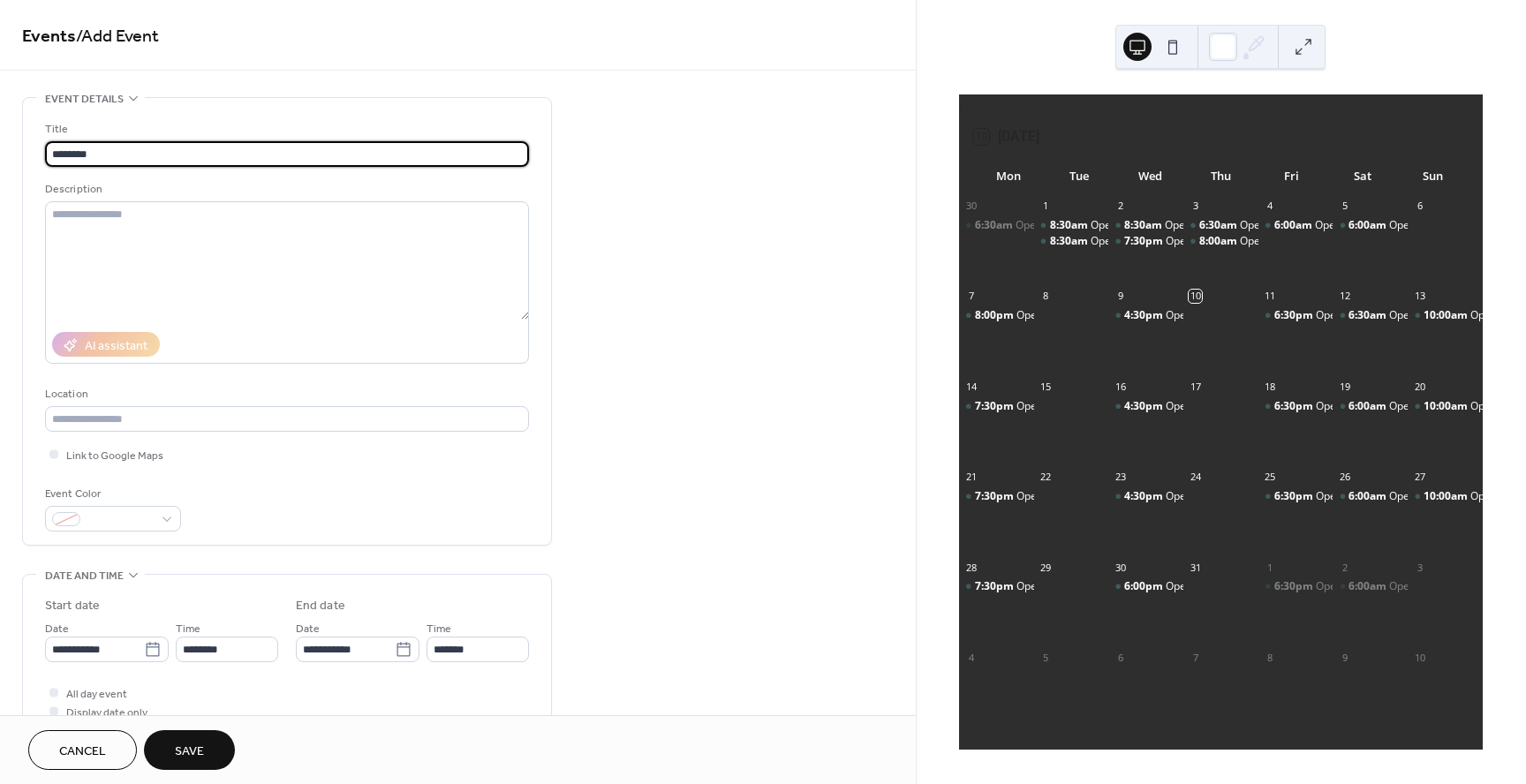 type on "********" 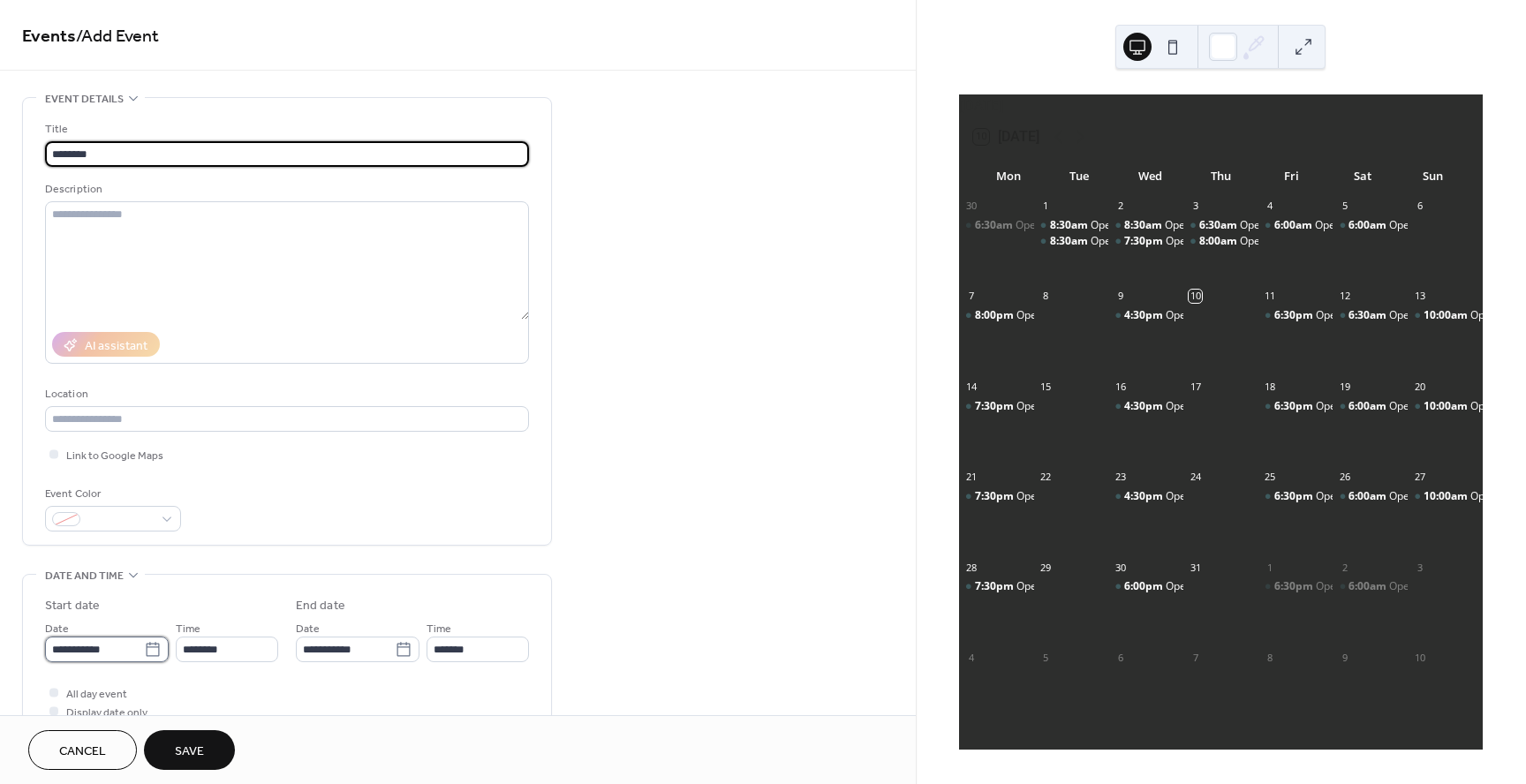 click on "**********" at bounding box center [94, 649] 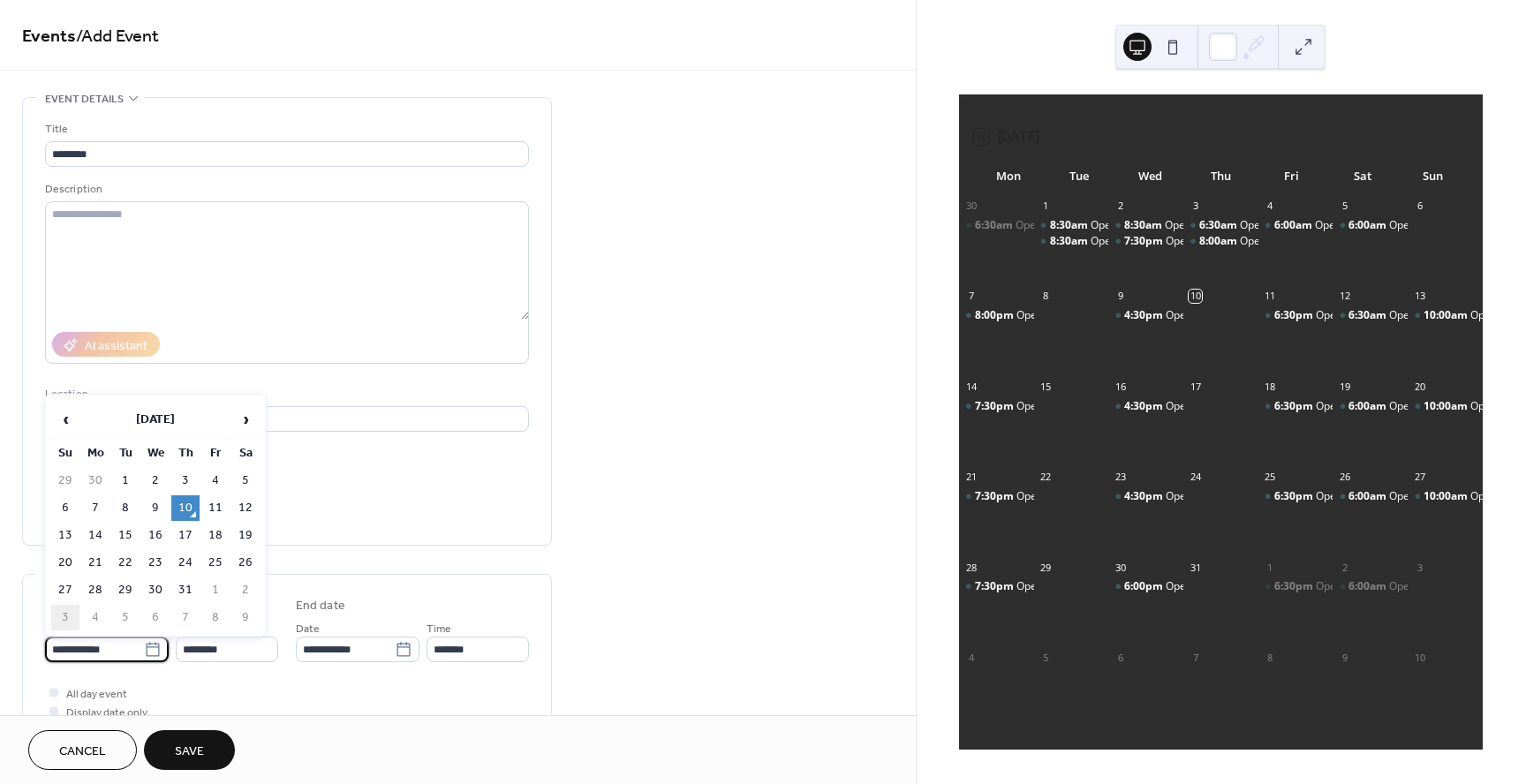 click on "3" at bounding box center (65, 617) 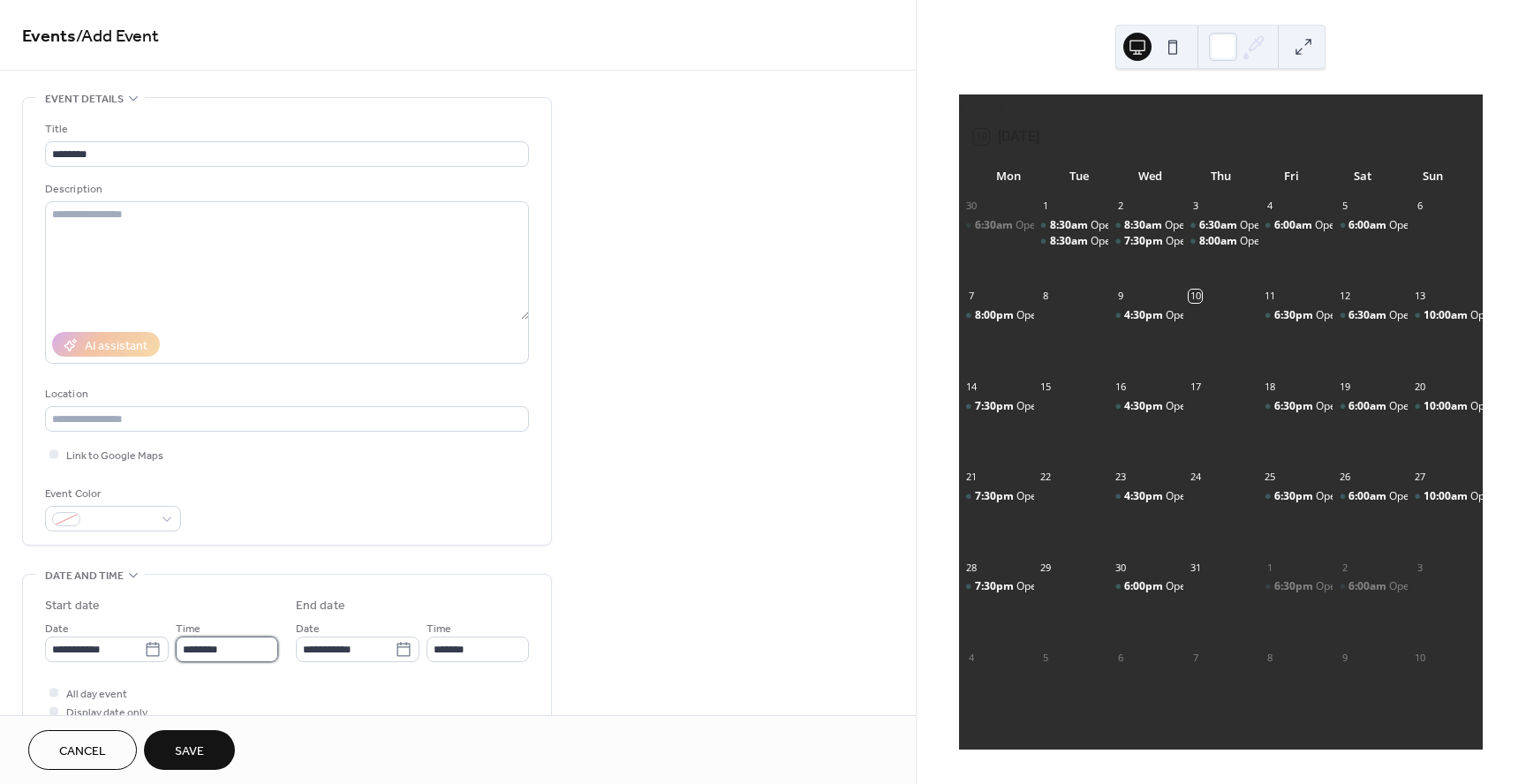 click on "********" at bounding box center (227, 649) 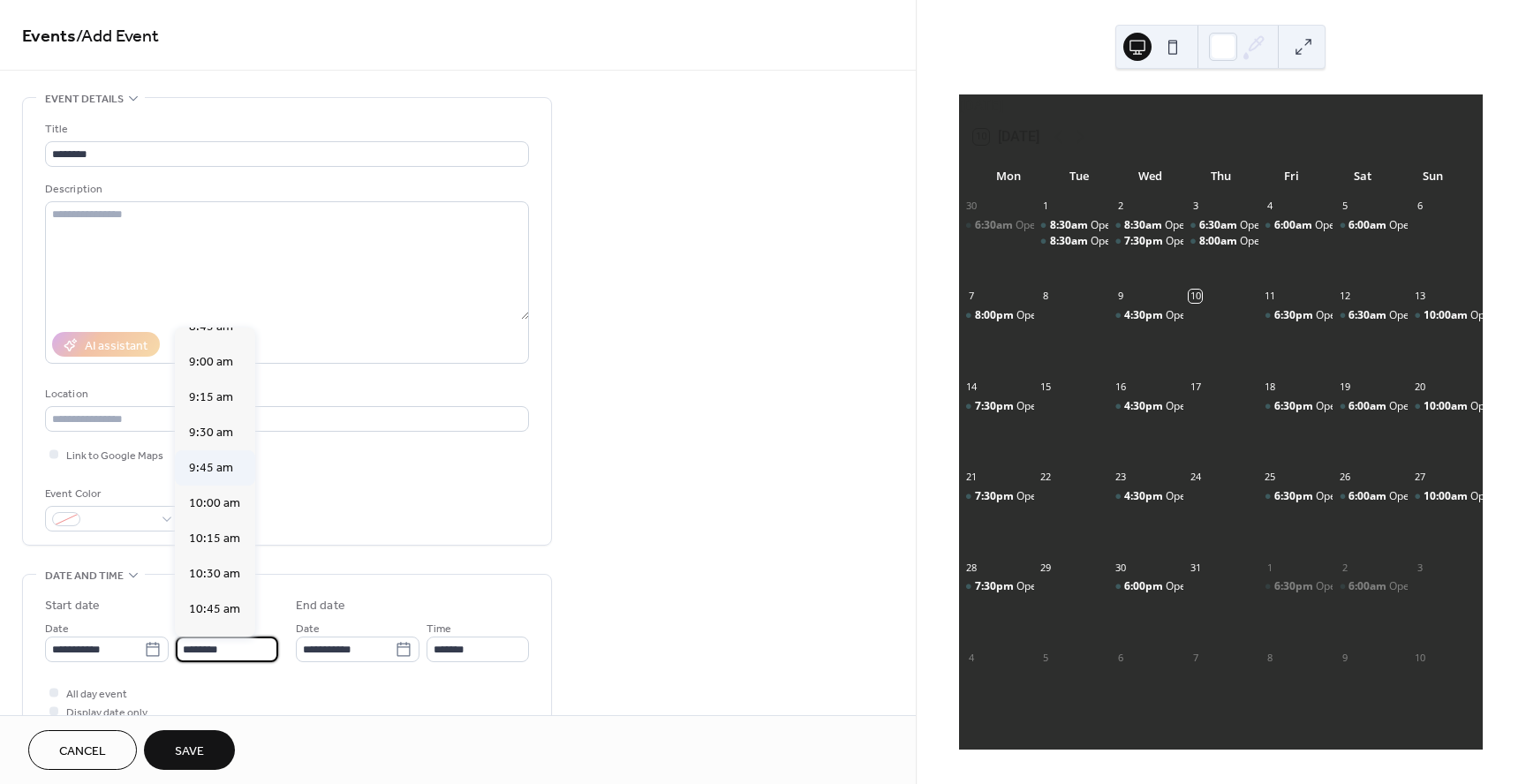 scroll, scrollTop: 1236, scrollLeft: 0, axis: vertical 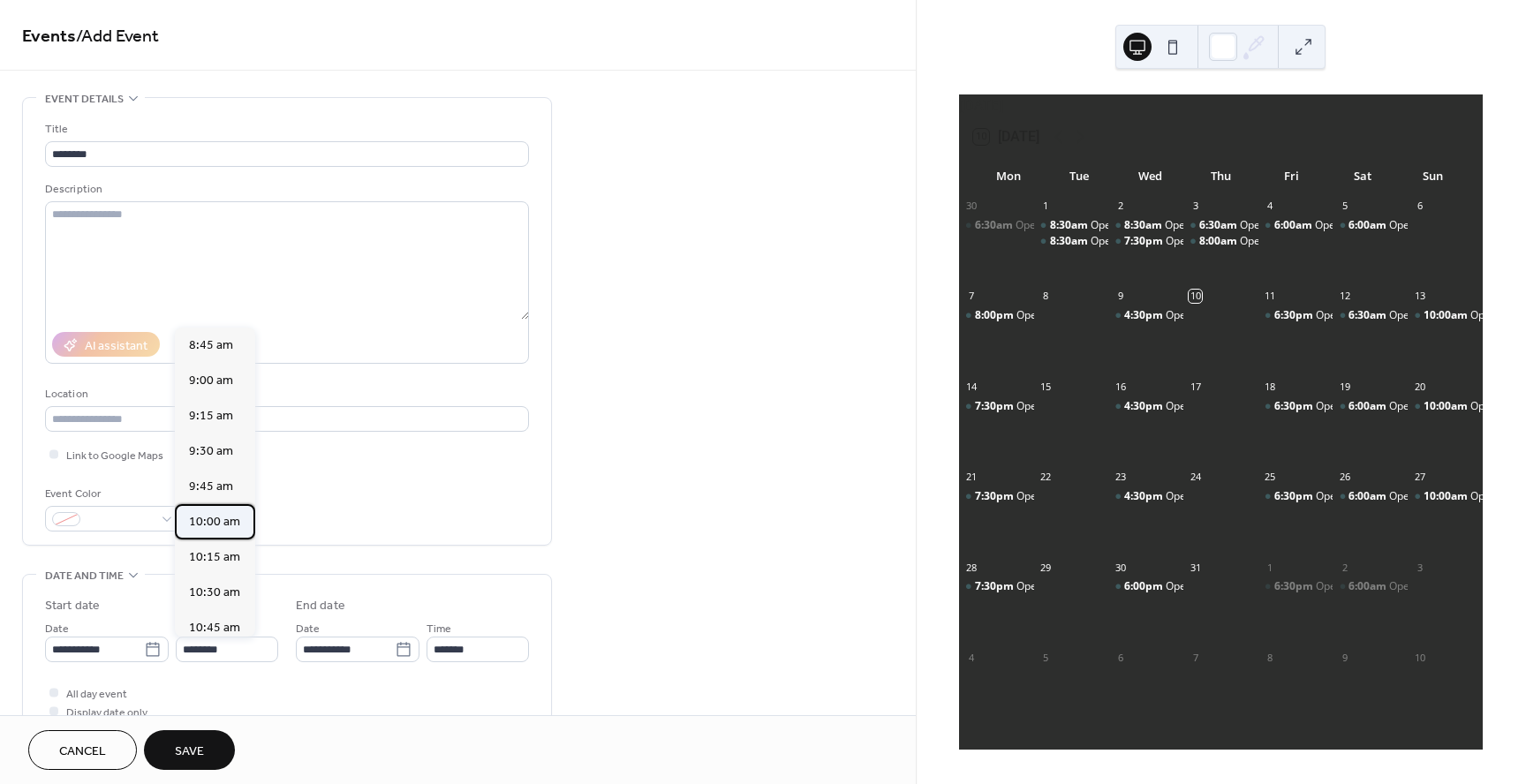 click on "10:00 am" at bounding box center (215, 522) 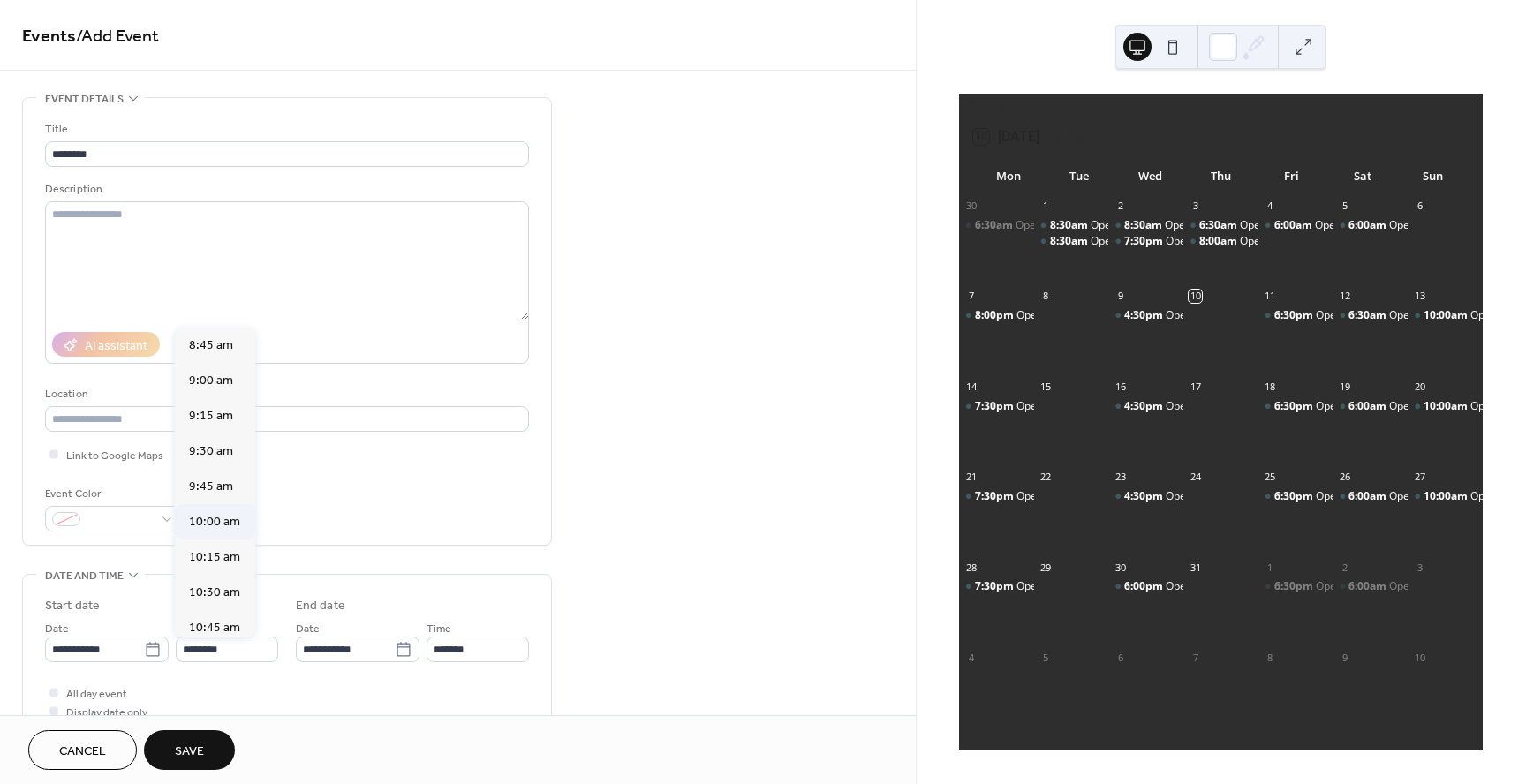 type on "********" 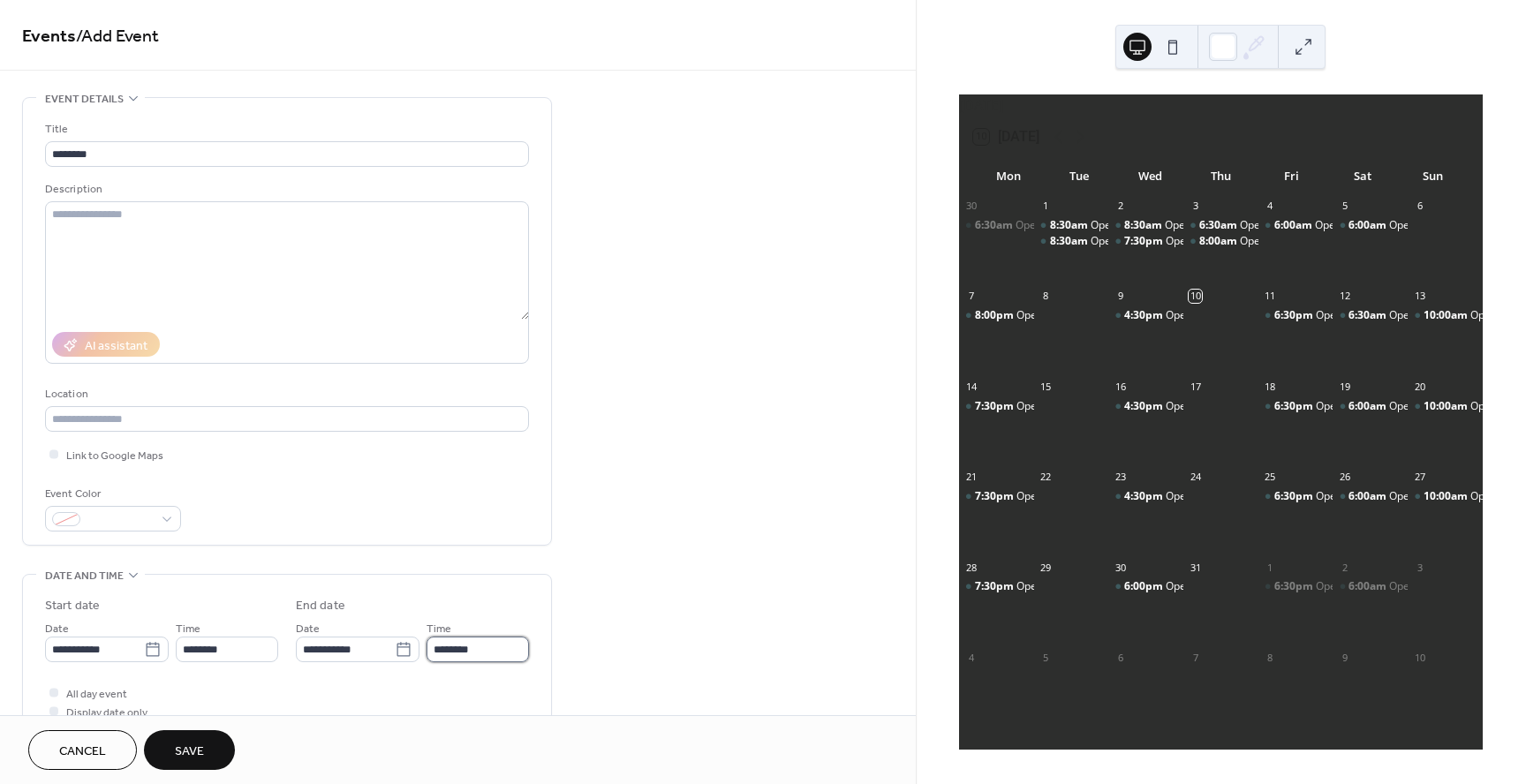 click on "********" at bounding box center [478, 649] 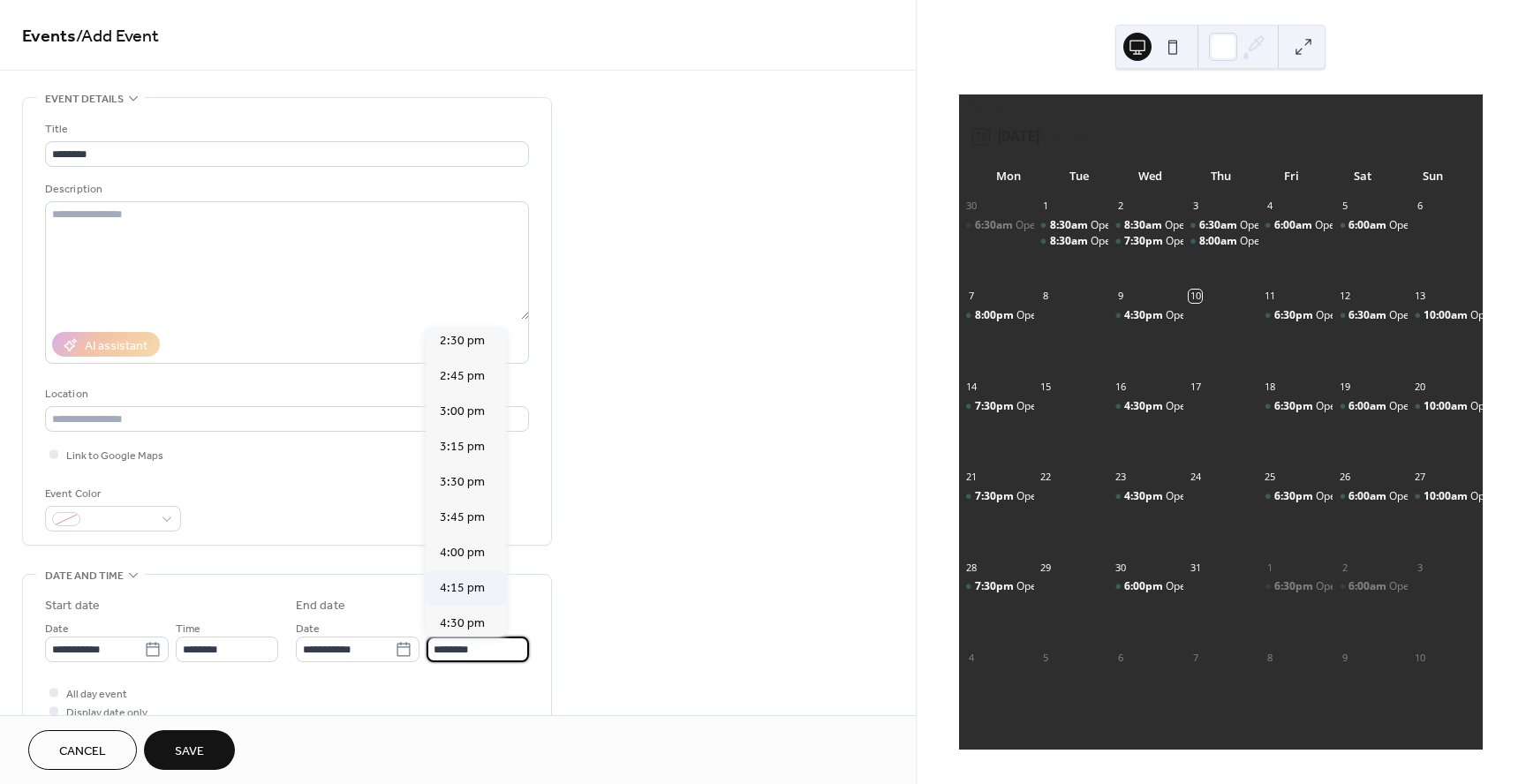 scroll, scrollTop: 607, scrollLeft: 0, axis: vertical 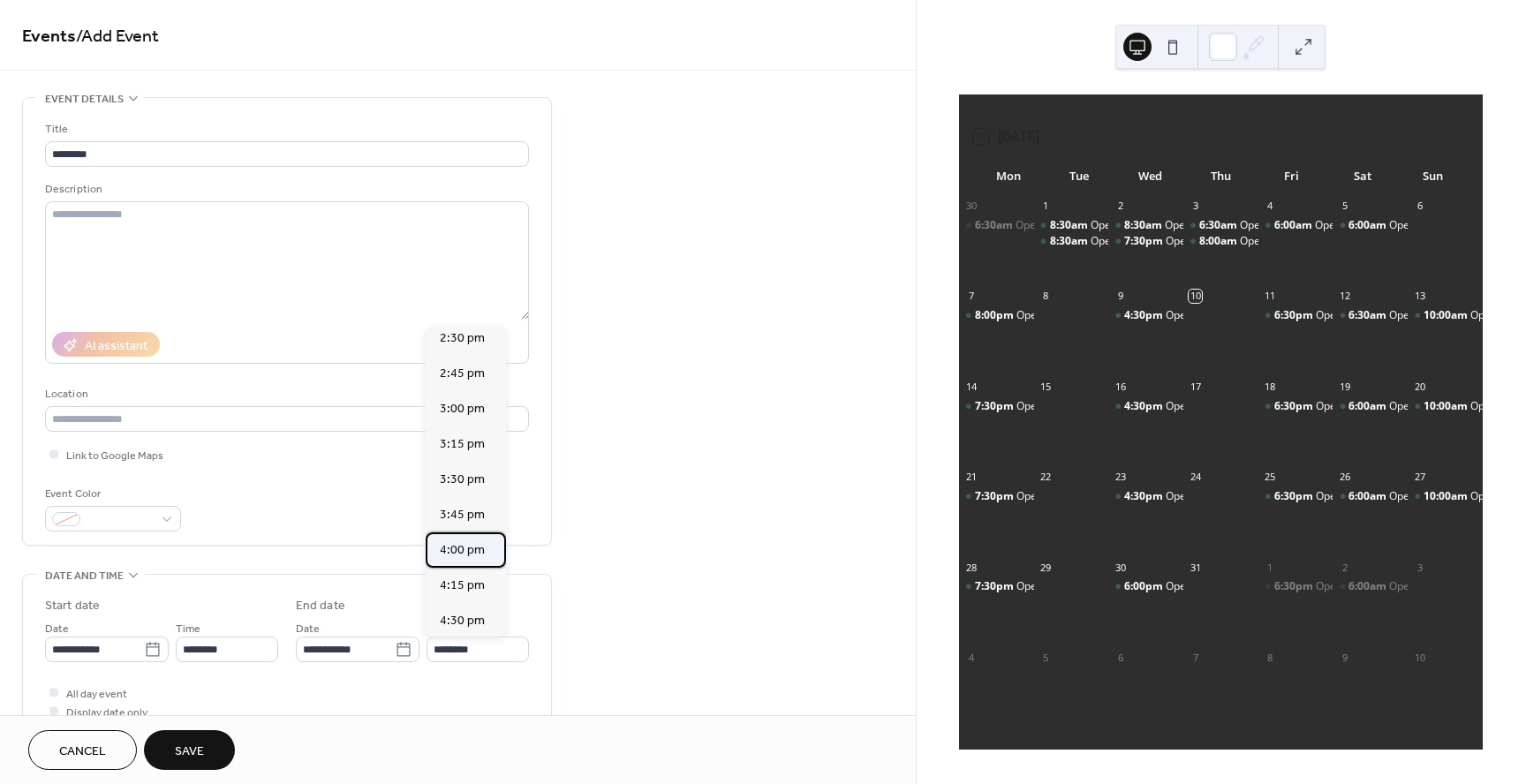 click on "4:00 pm" at bounding box center [462, 550] 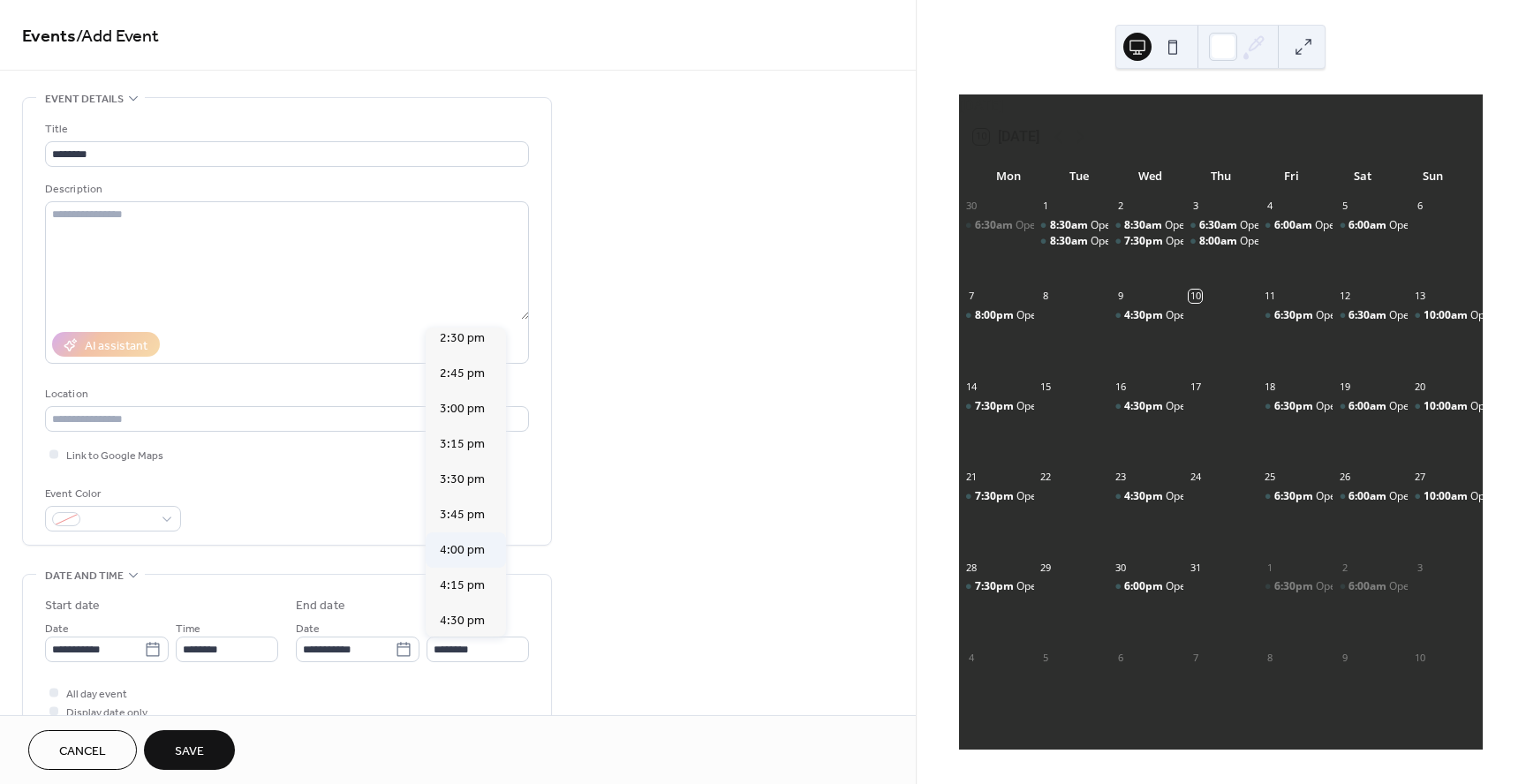 type on "*******" 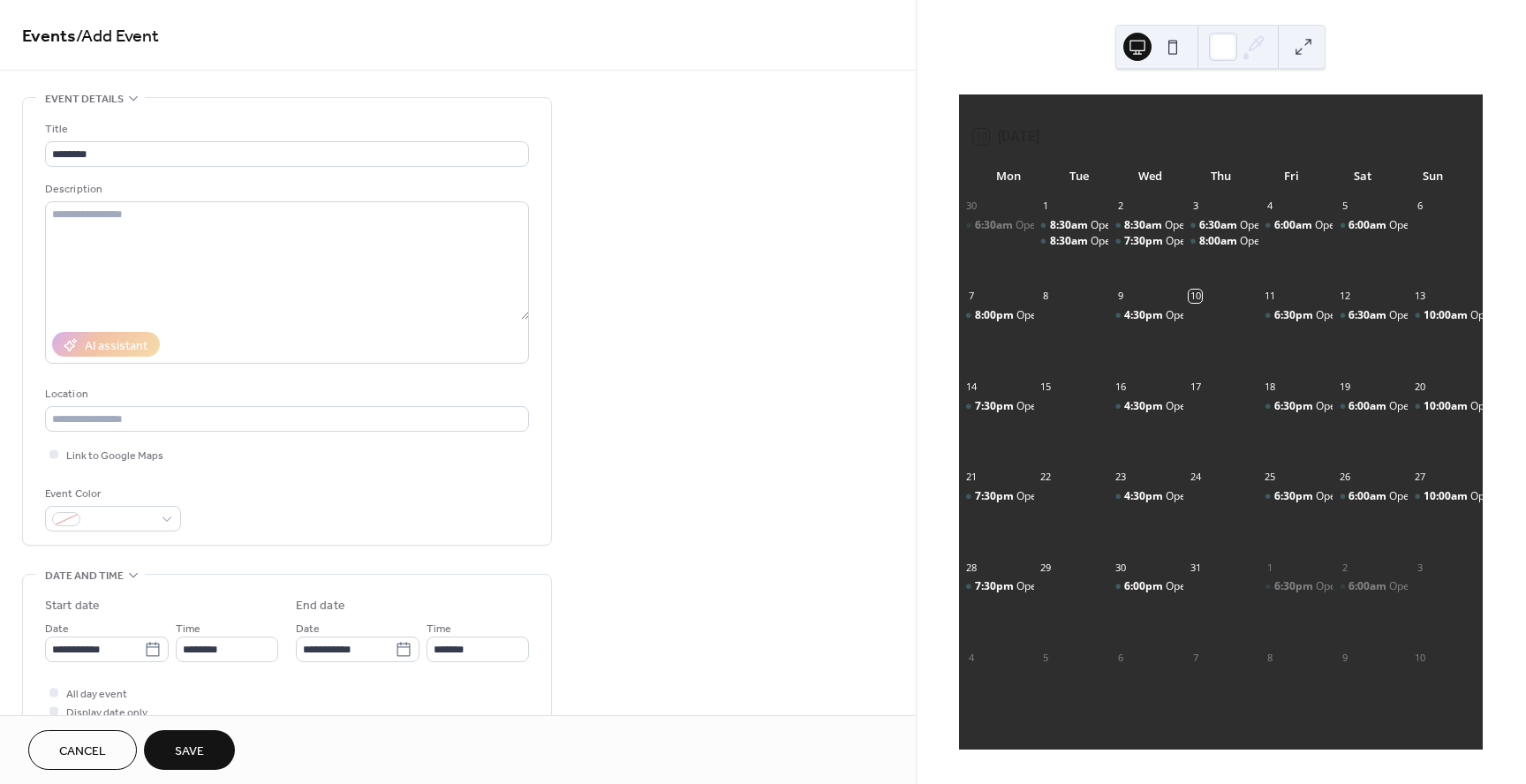 click on "Save" at bounding box center (189, 751) 